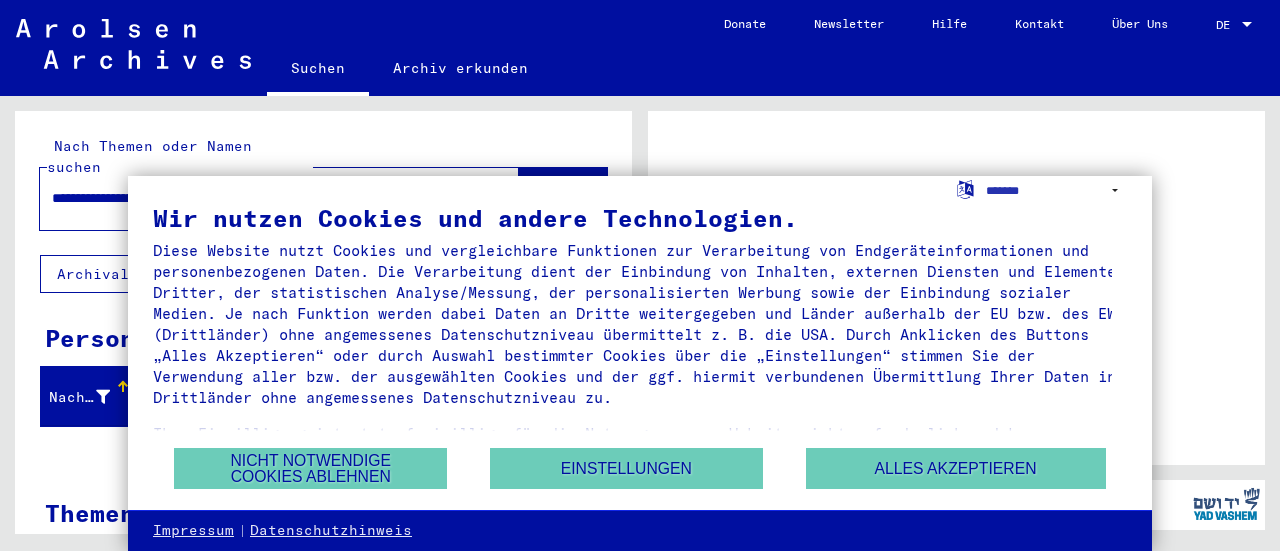 scroll, scrollTop: 0, scrollLeft: 0, axis: both 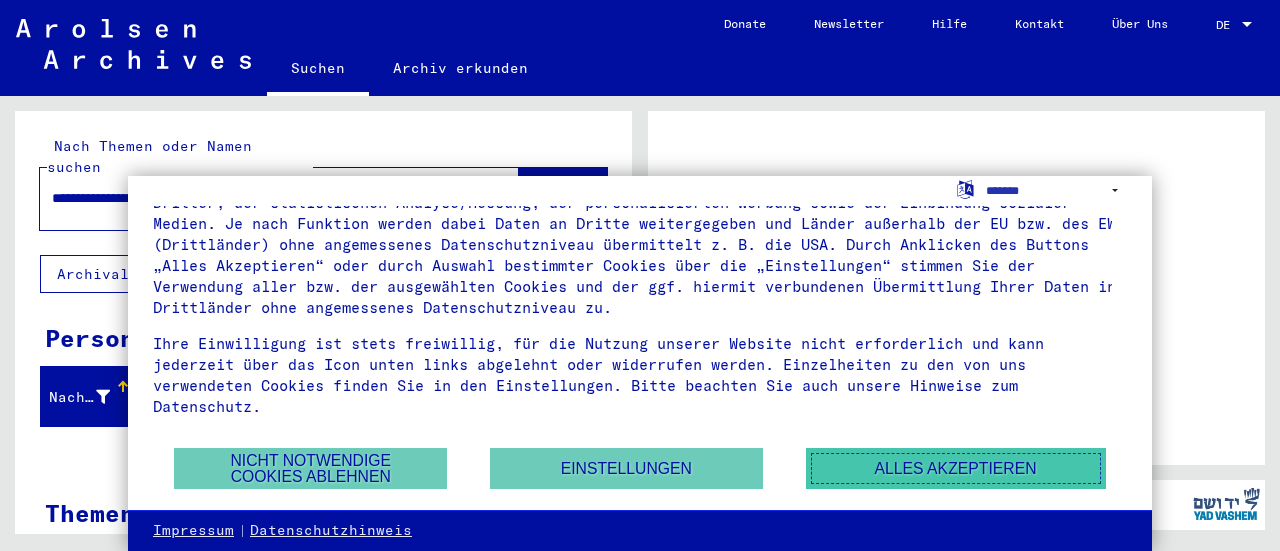 click on "Alles akzeptieren" at bounding box center [956, 468] 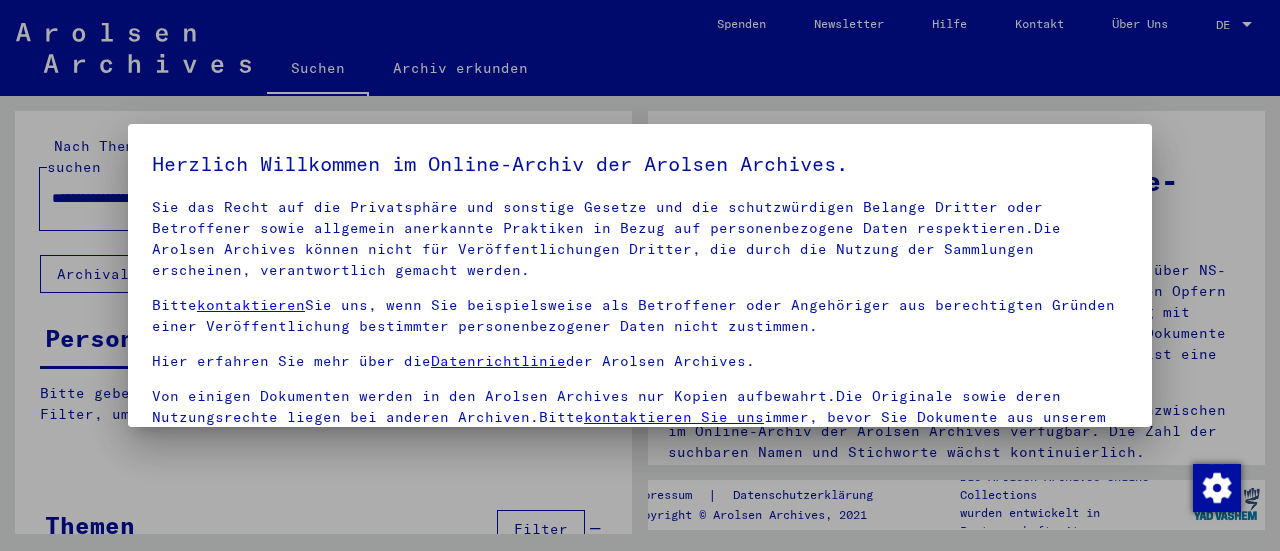 scroll, scrollTop: 186, scrollLeft: 0, axis: vertical 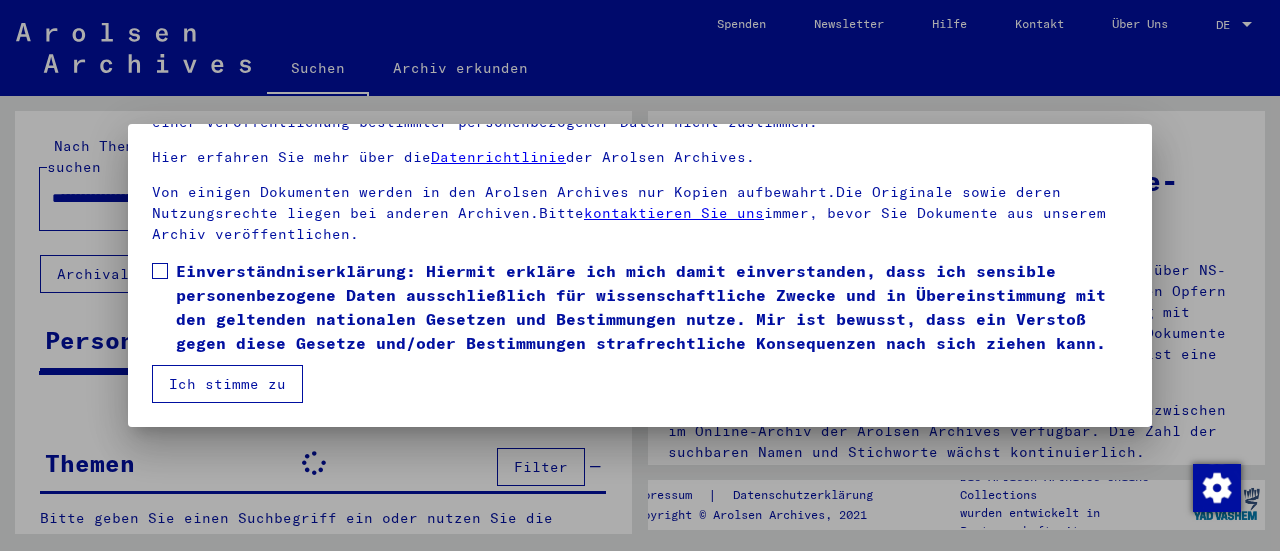 click on "Ich stimme zu" at bounding box center [227, 384] 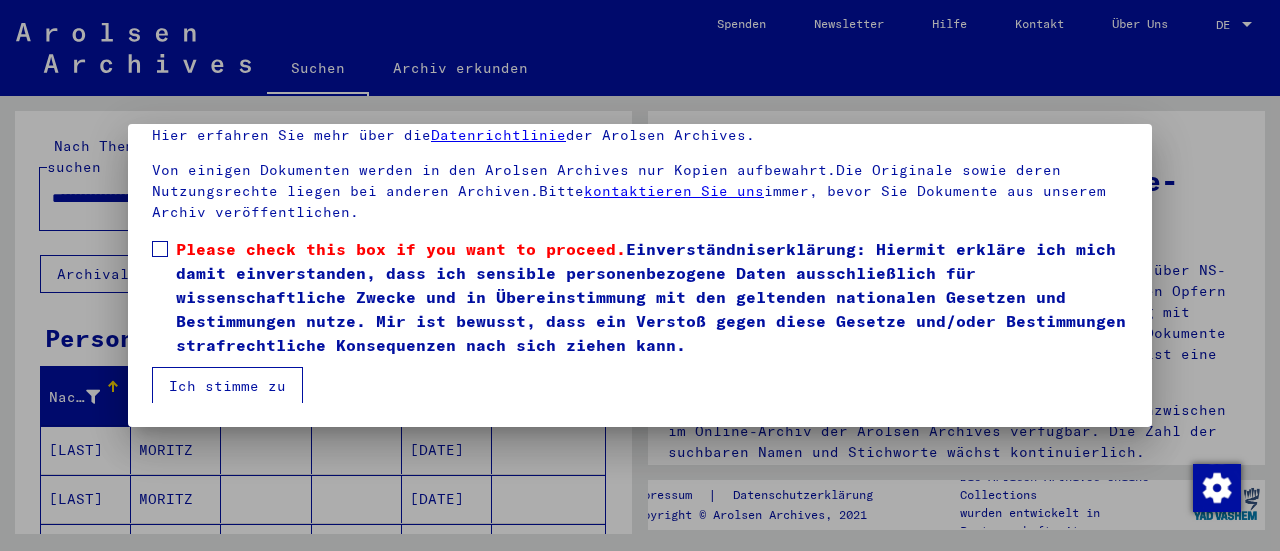 click on "Ich stimme zu" at bounding box center (227, 386) 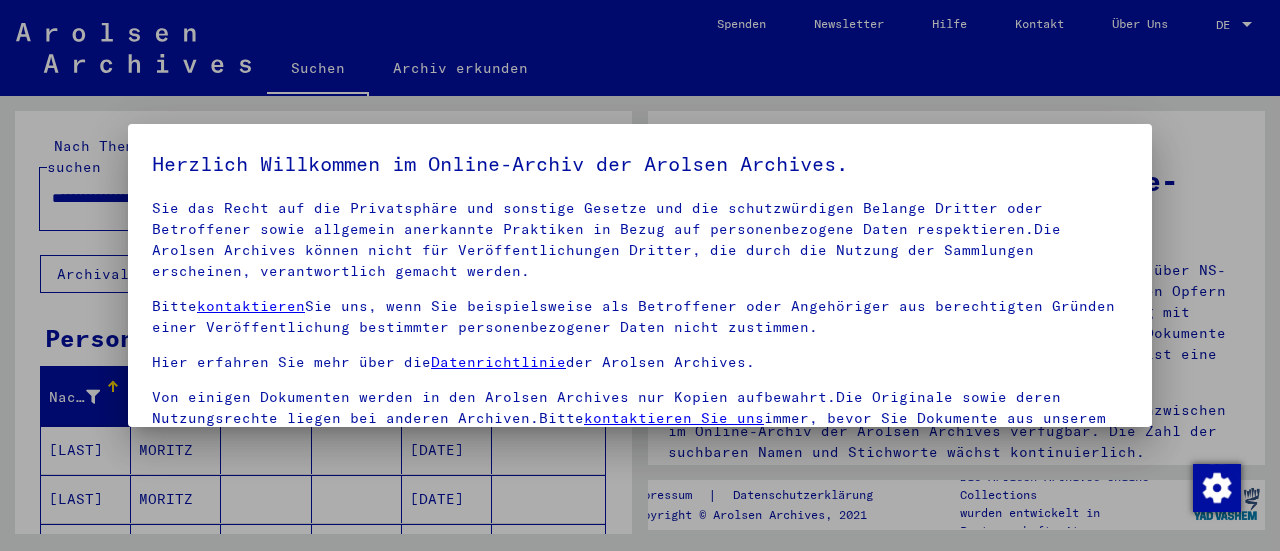 scroll, scrollTop: 186, scrollLeft: 0, axis: vertical 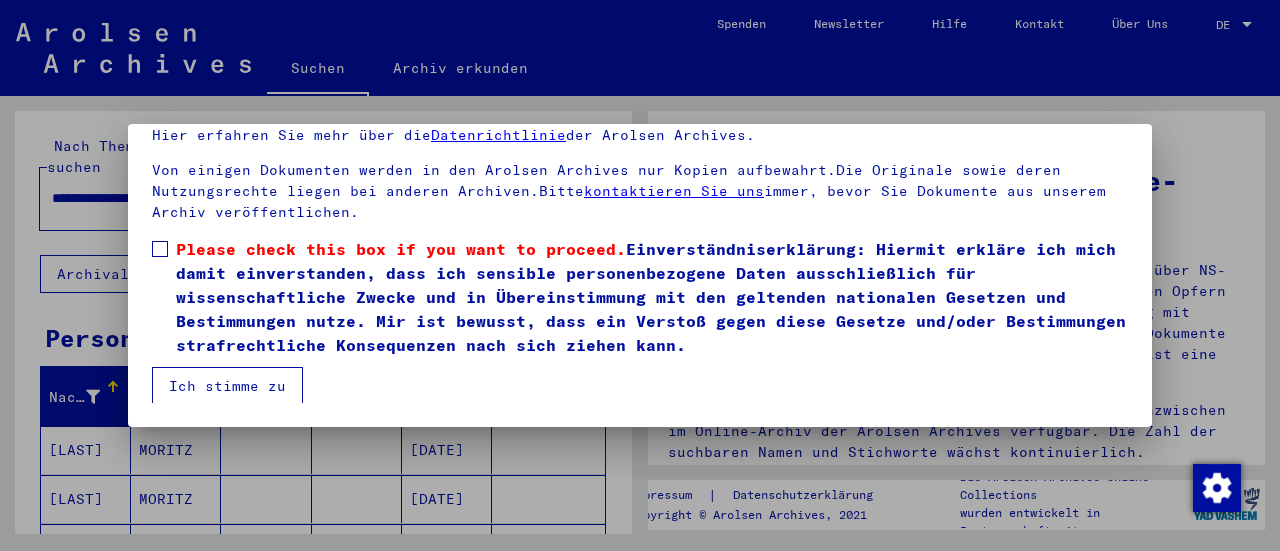 click at bounding box center [160, 249] 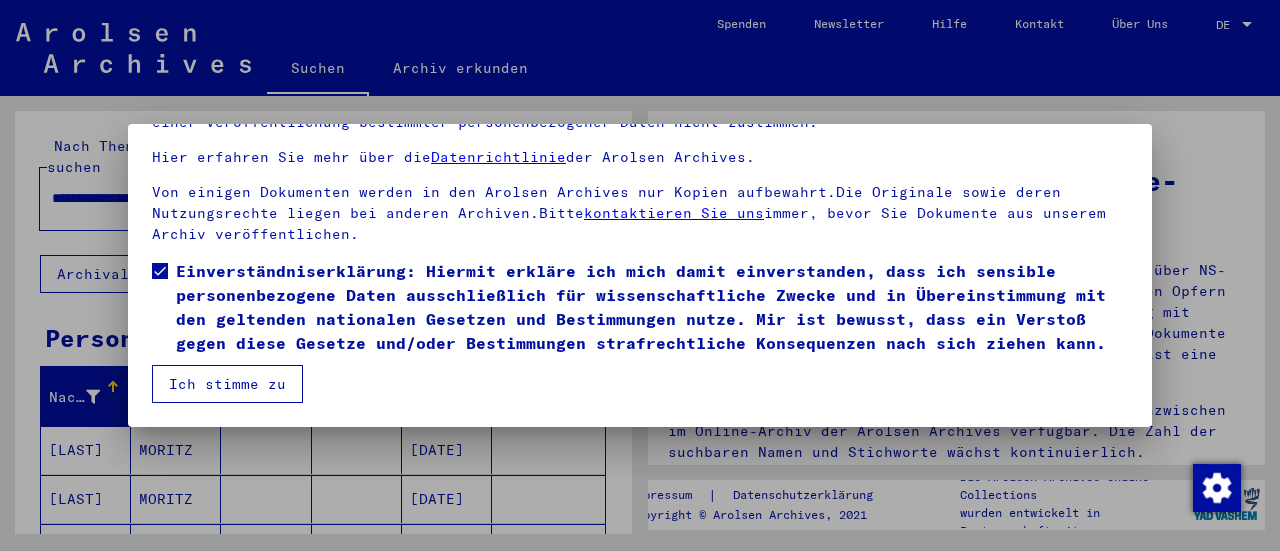 click on "Ich stimme zu" at bounding box center (227, 384) 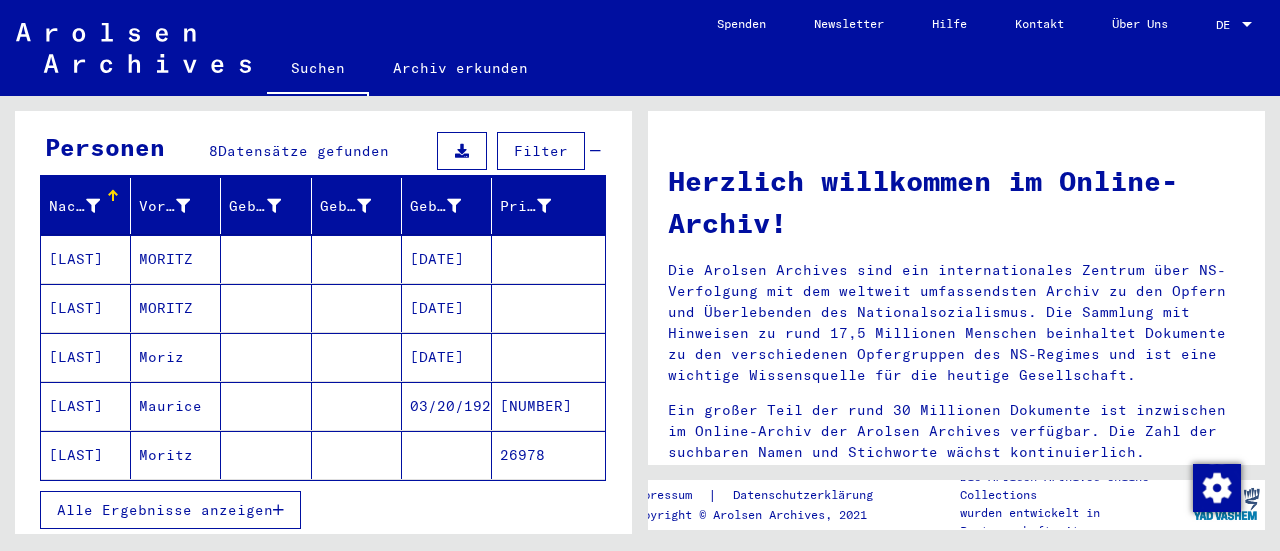 scroll, scrollTop: 200, scrollLeft: 0, axis: vertical 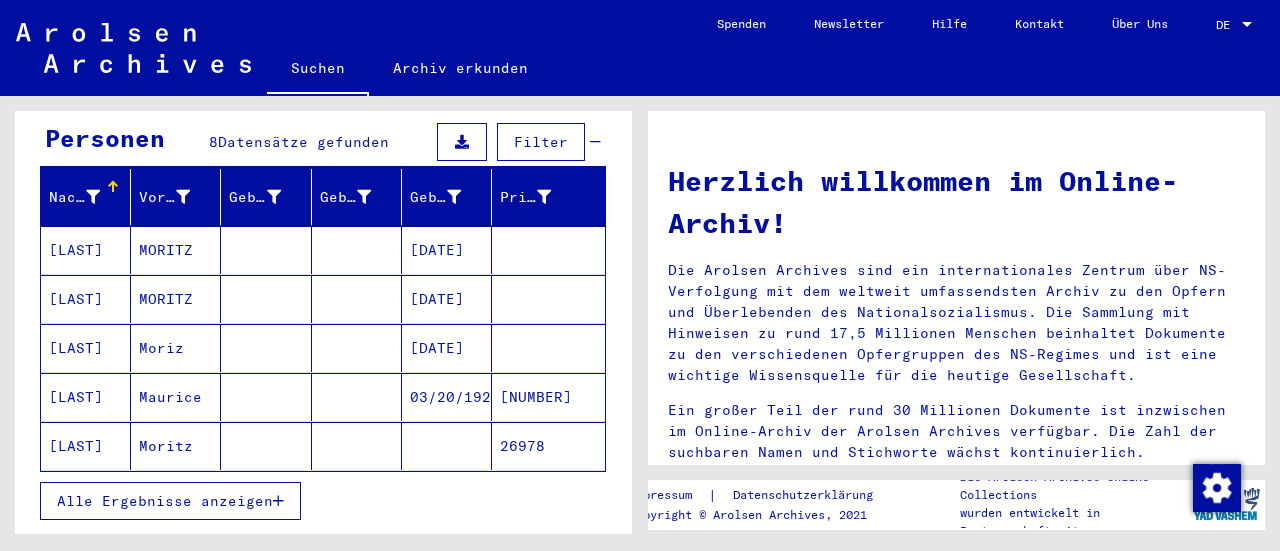 click on "[LAST]" at bounding box center [86, 250] 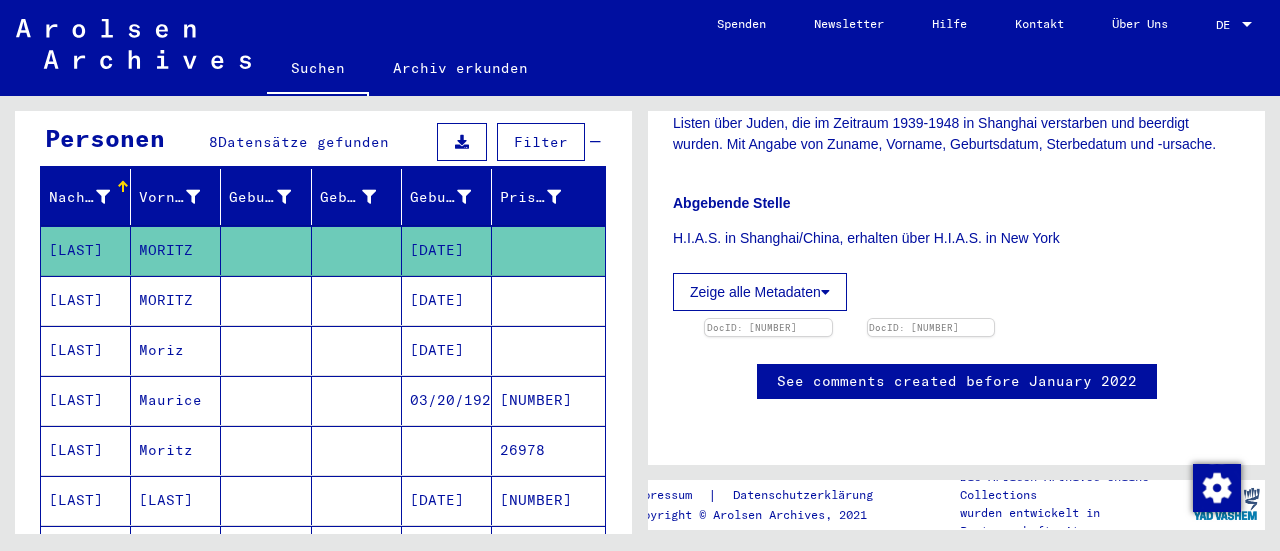 scroll, scrollTop: 993, scrollLeft: 0, axis: vertical 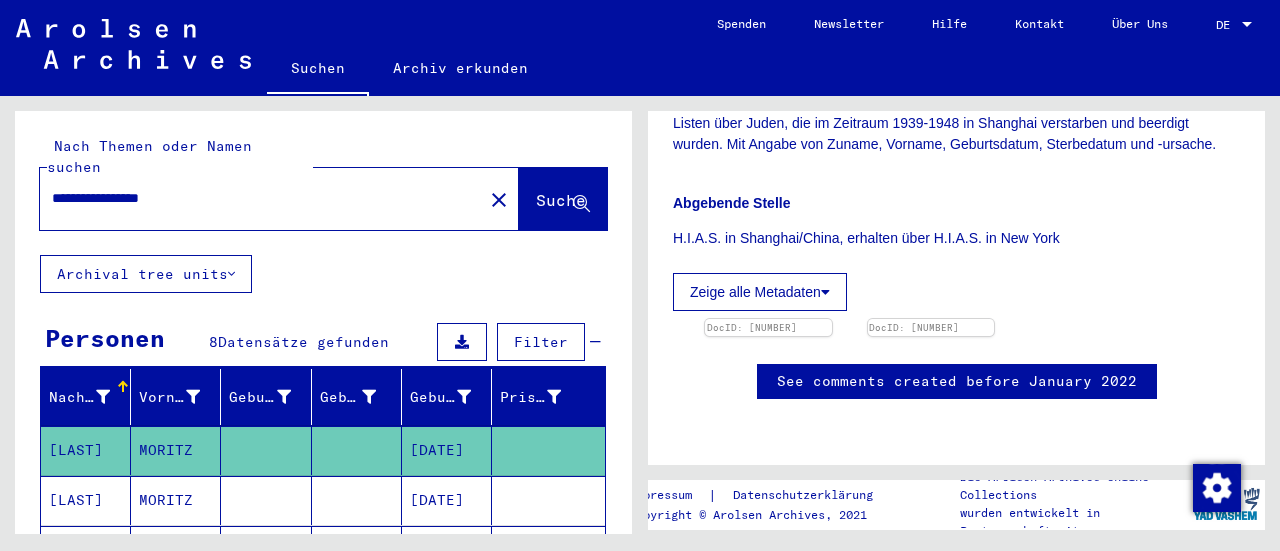 click at bounding box center (1247, 24) 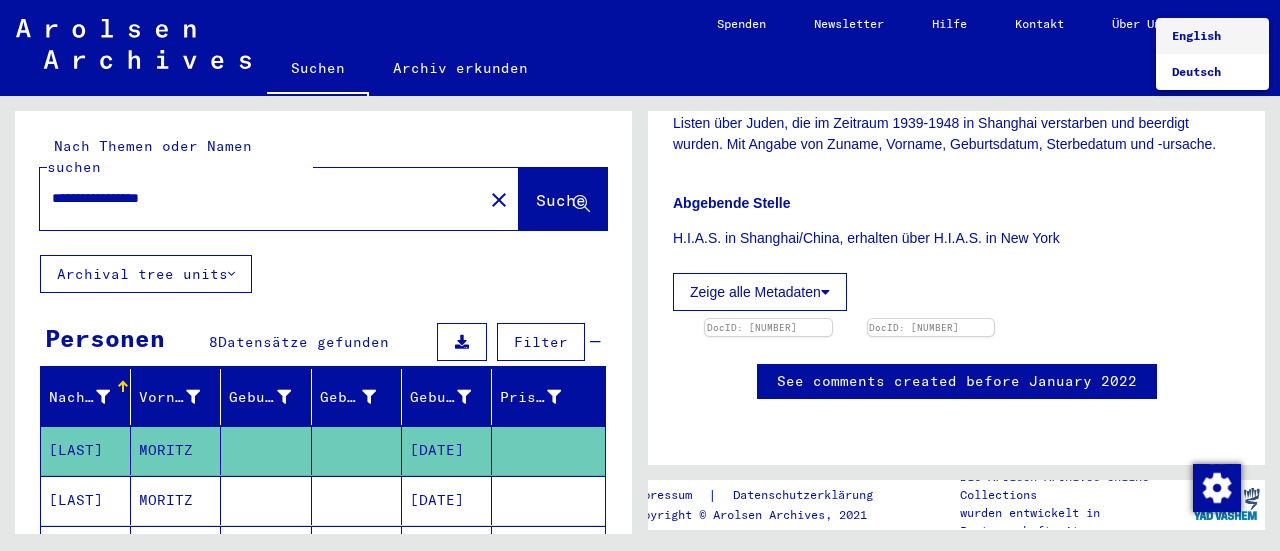 click on "English" at bounding box center (1196, 35) 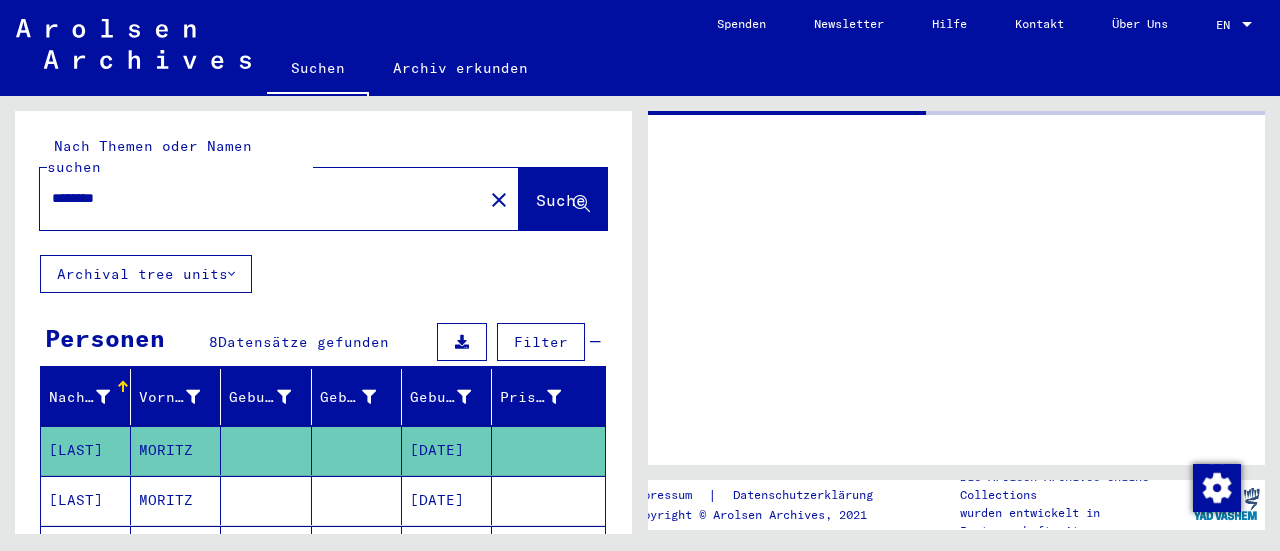 scroll, scrollTop: 0, scrollLeft: 0, axis: both 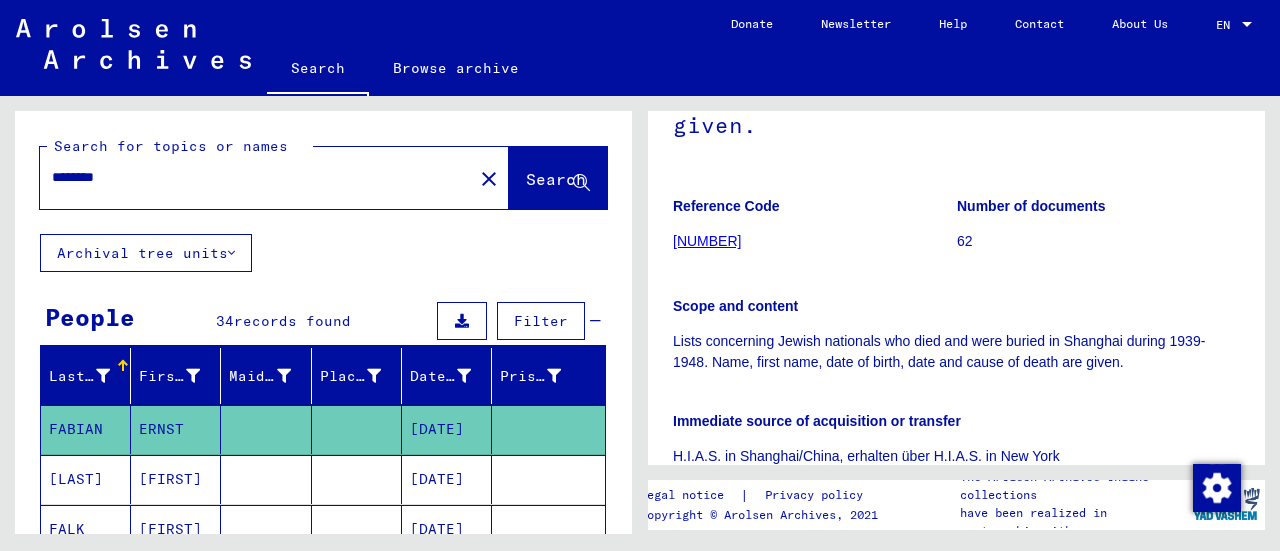 click on "[NUMBER]" at bounding box center [707, 241] 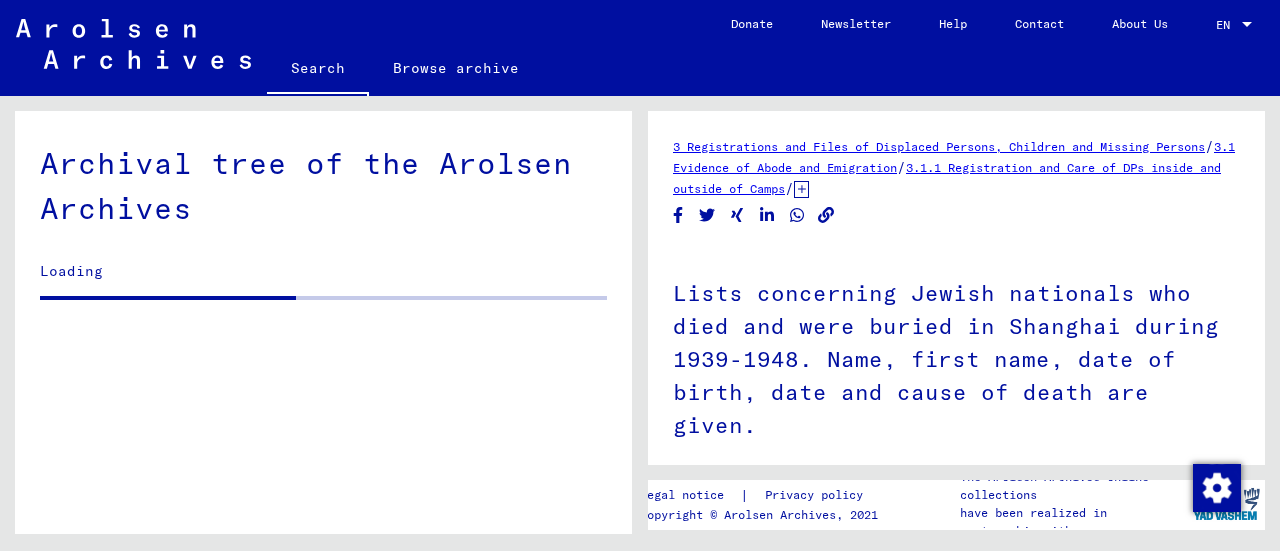 scroll, scrollTop: 9596, scrollLeft: 0, axis: vertical 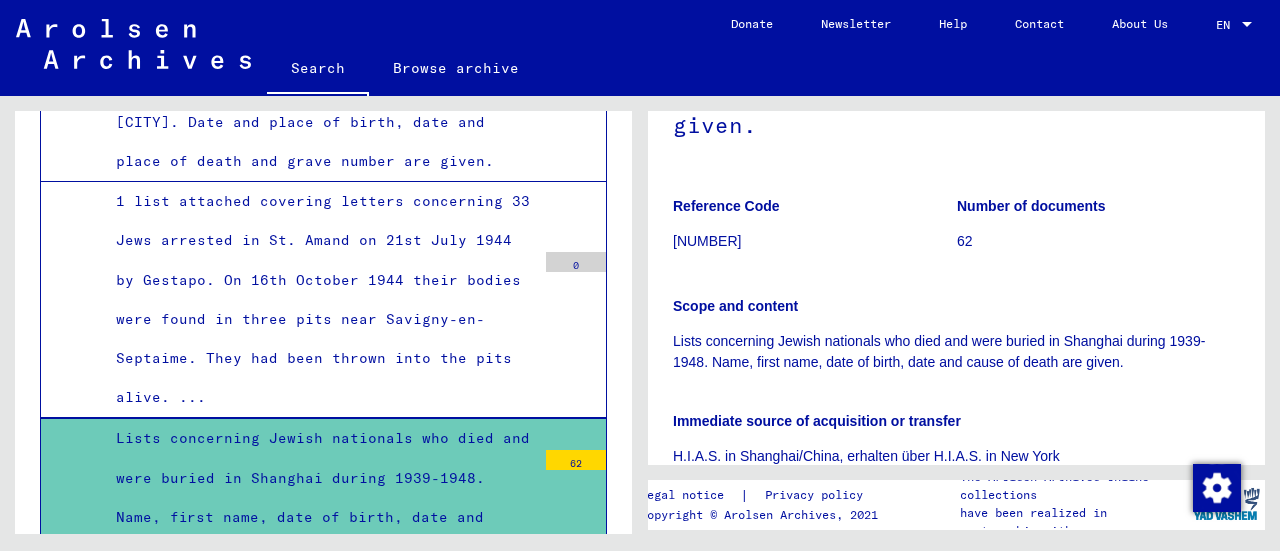 click on "Lists concerning Jewish nationals who died and were buried in Shanghai during 1939-1948. Name, first name, date of birth, date and cause of death are given." at bounding box center (318, 497) 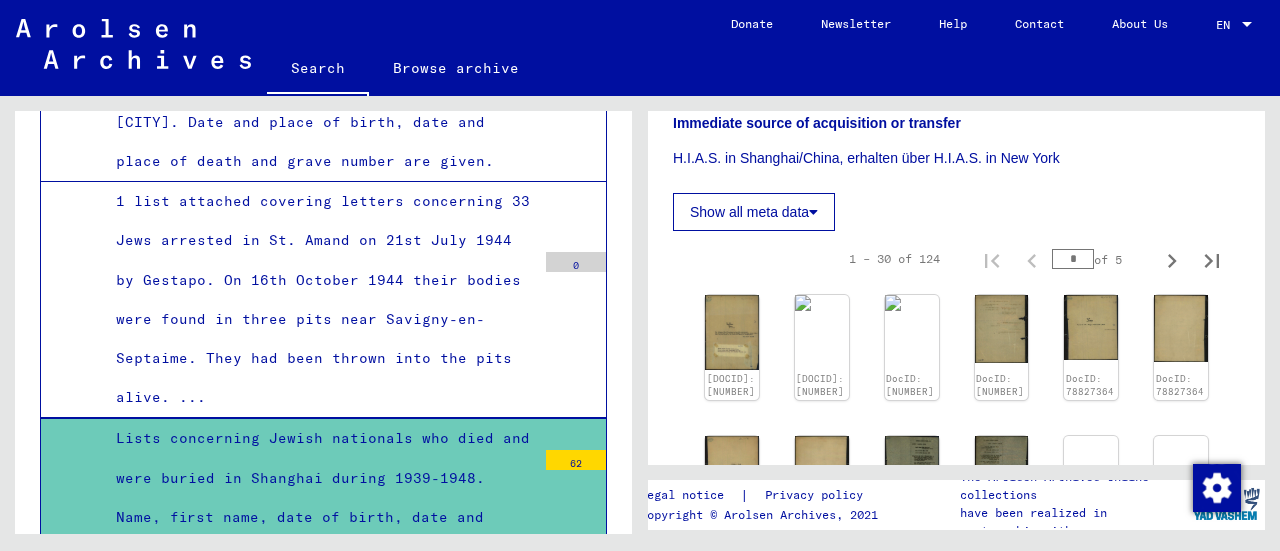 scroll, scrollTop: 600, scrollLeft: 0, axis: vertical 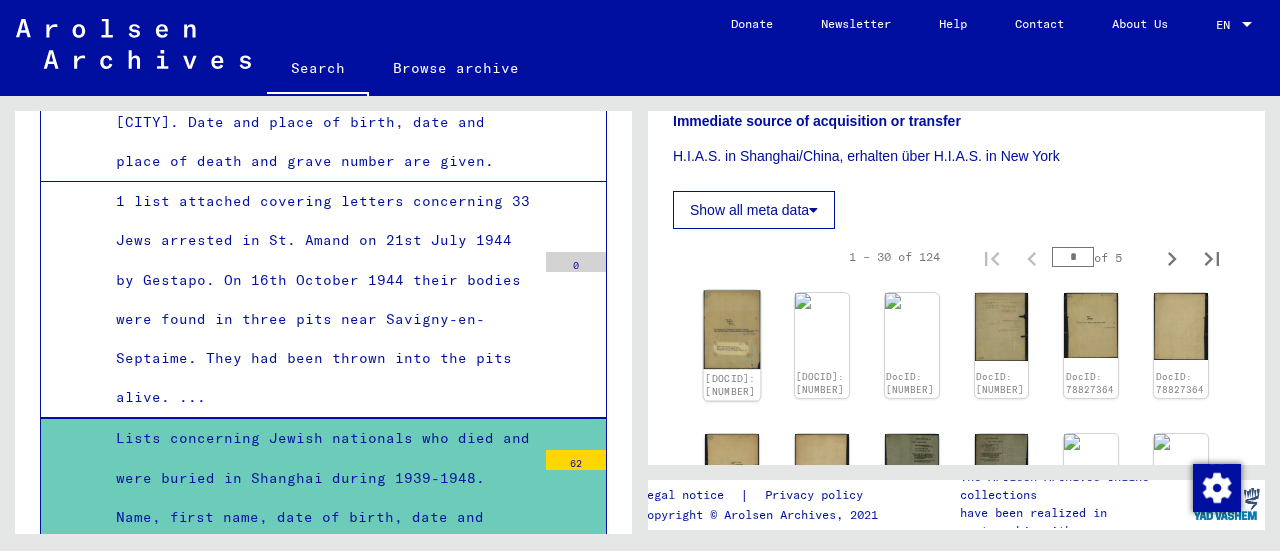 click at bounding box center (732, 330) 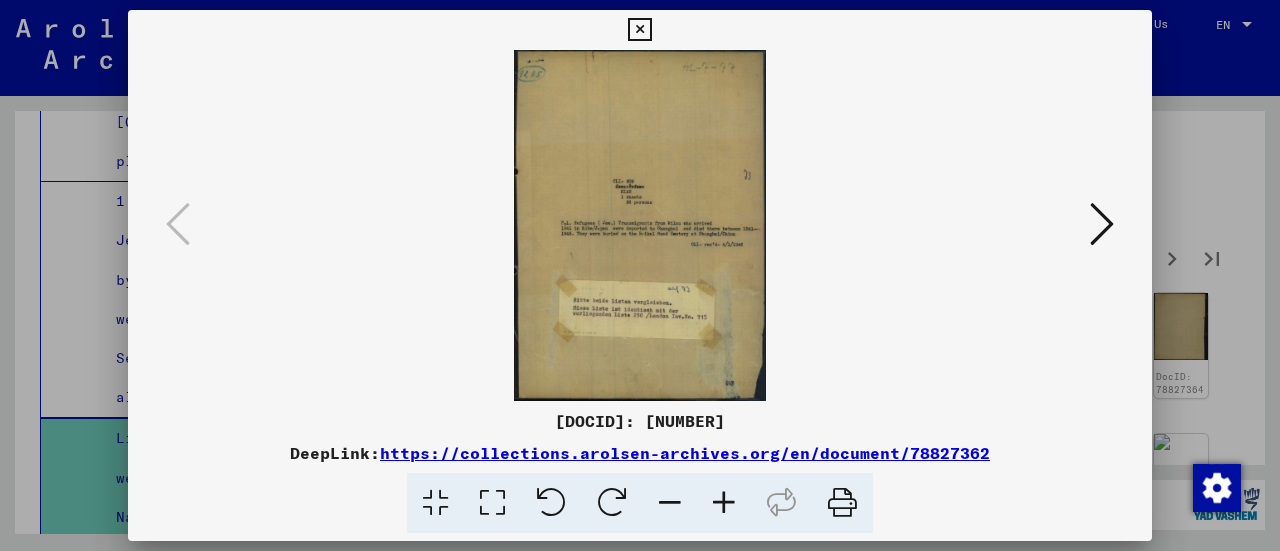 click at bounding box center (1102, 224) 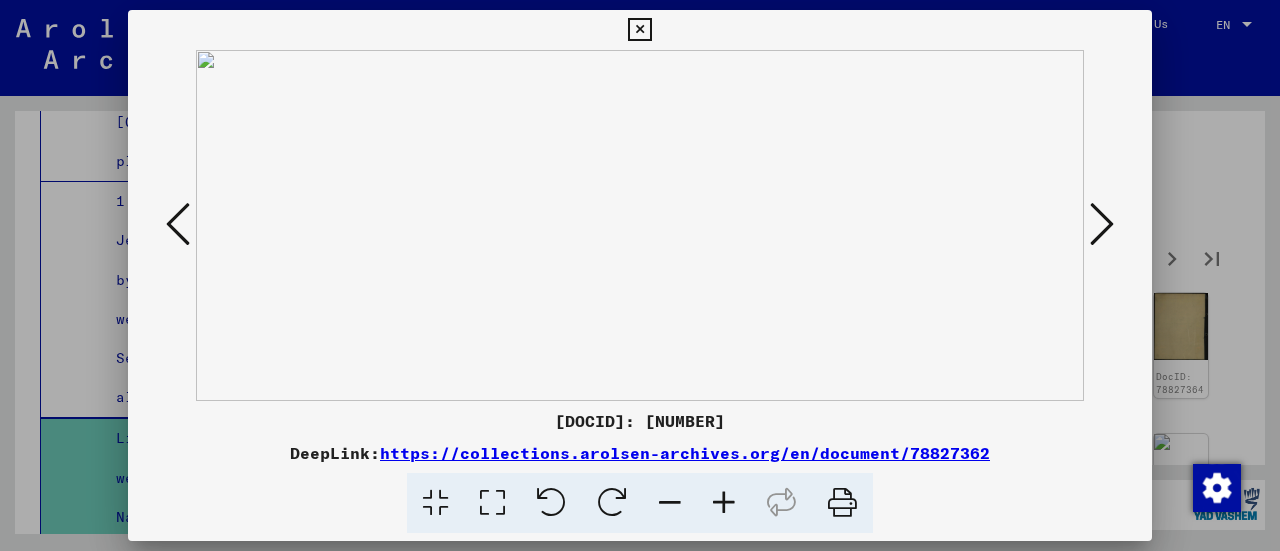 click at bounding box center (1102, 224) 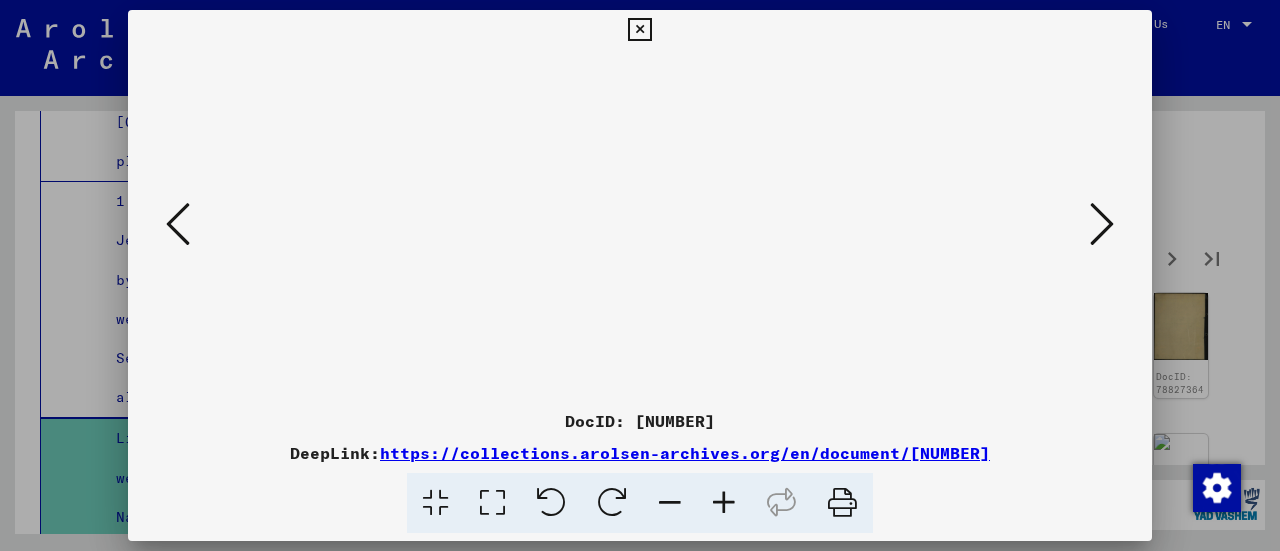 click at bounding box center (1102, 224) 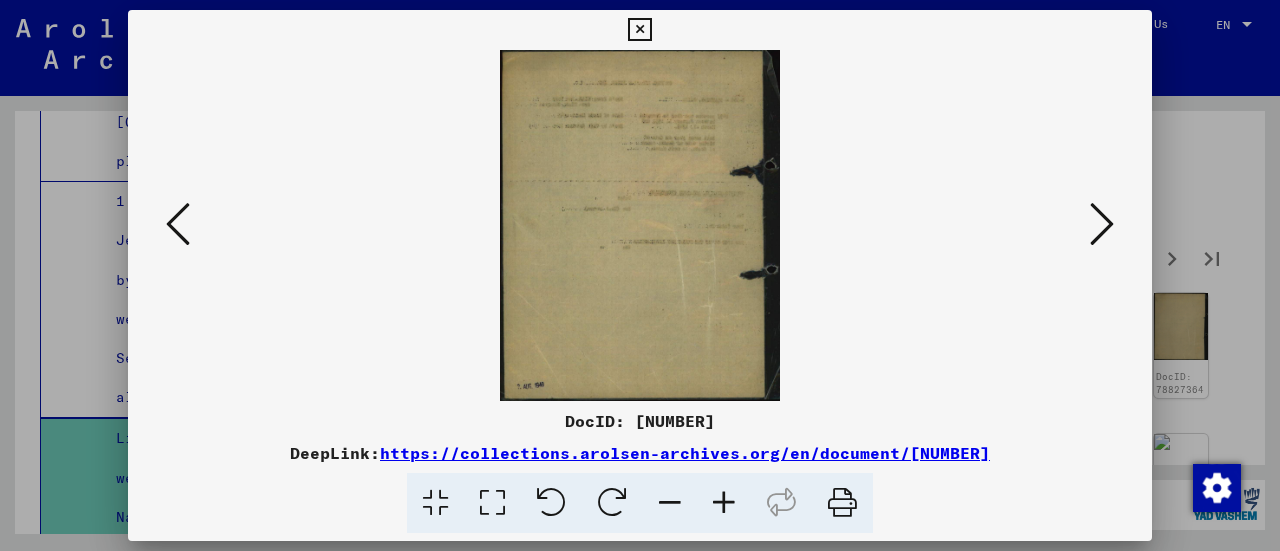 click at bounding box center (1102, 224) 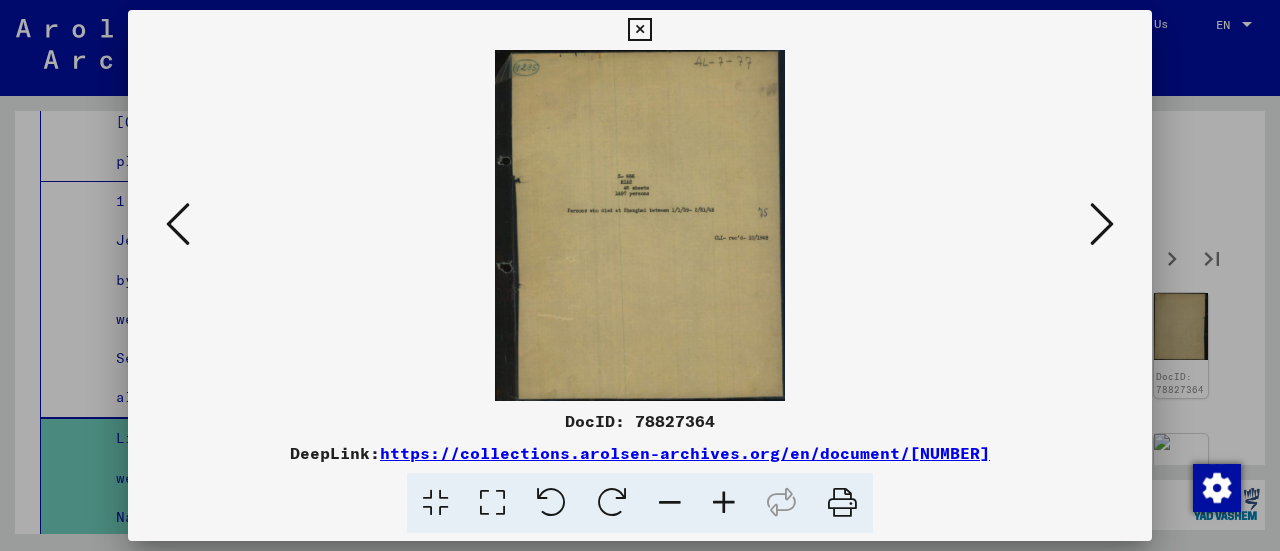 click at bounding box center (1102, 224) 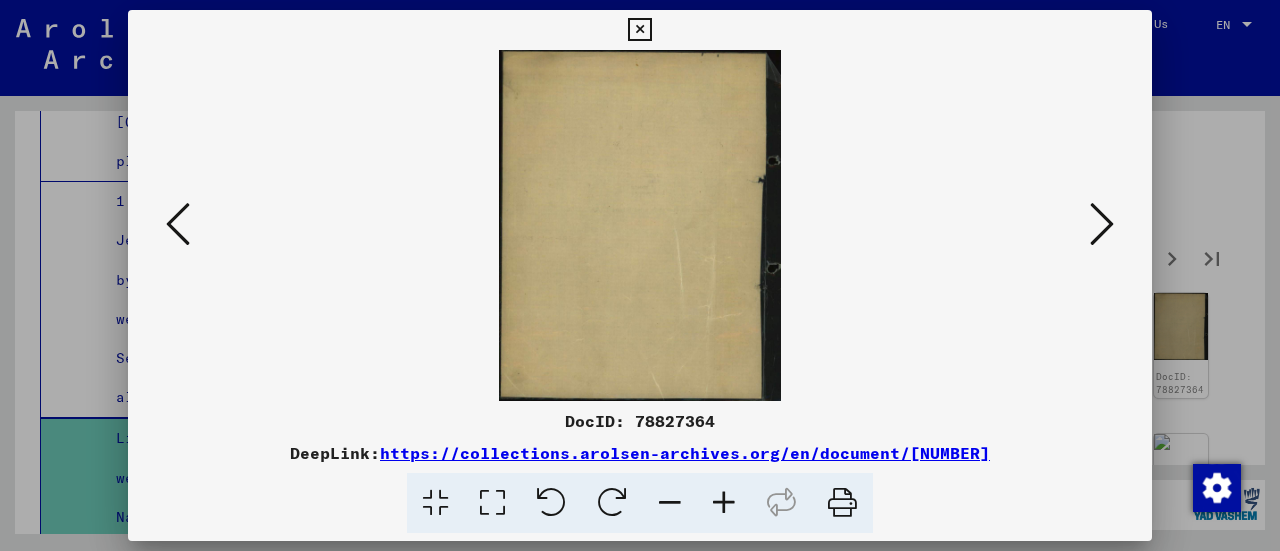 click at bounding box center [1102, 224] 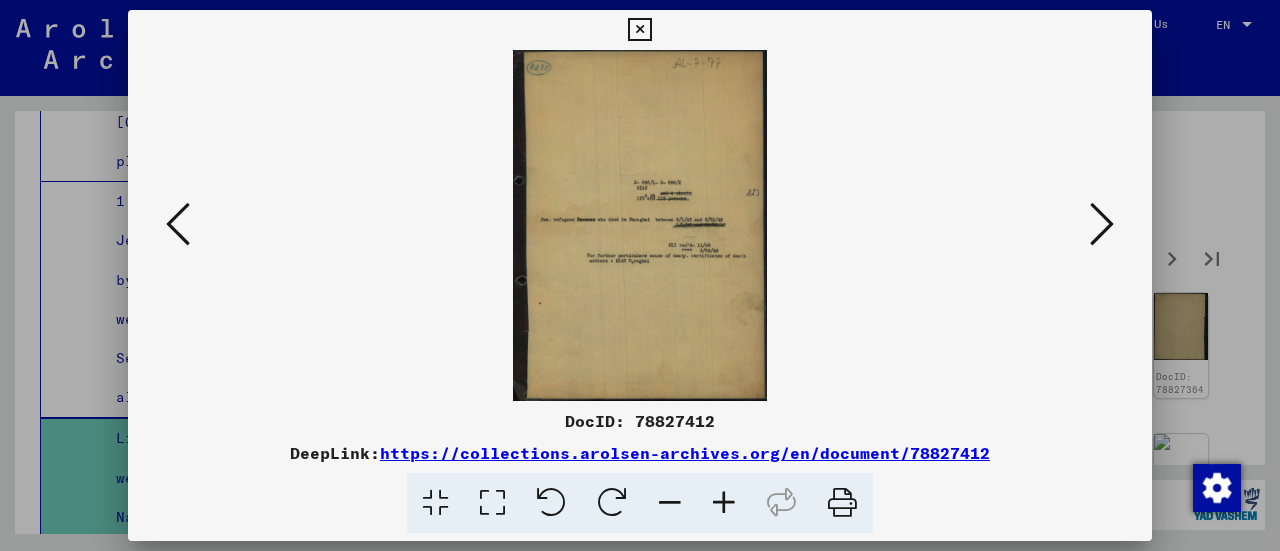 click at bounding box center (1102, 224) 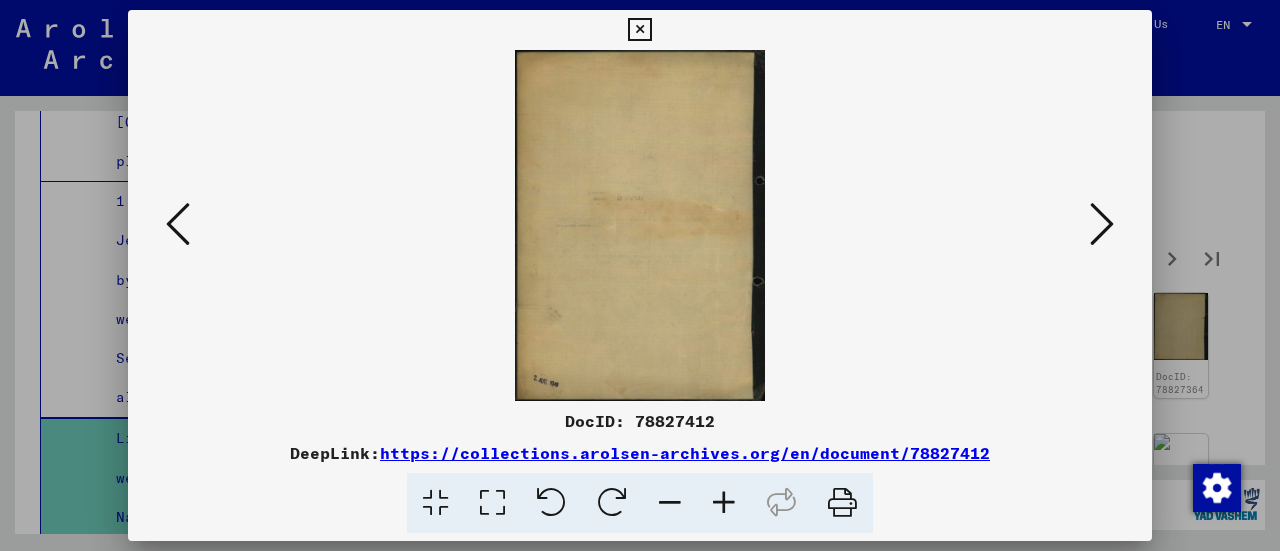 click at bounding box center (1102, 224) 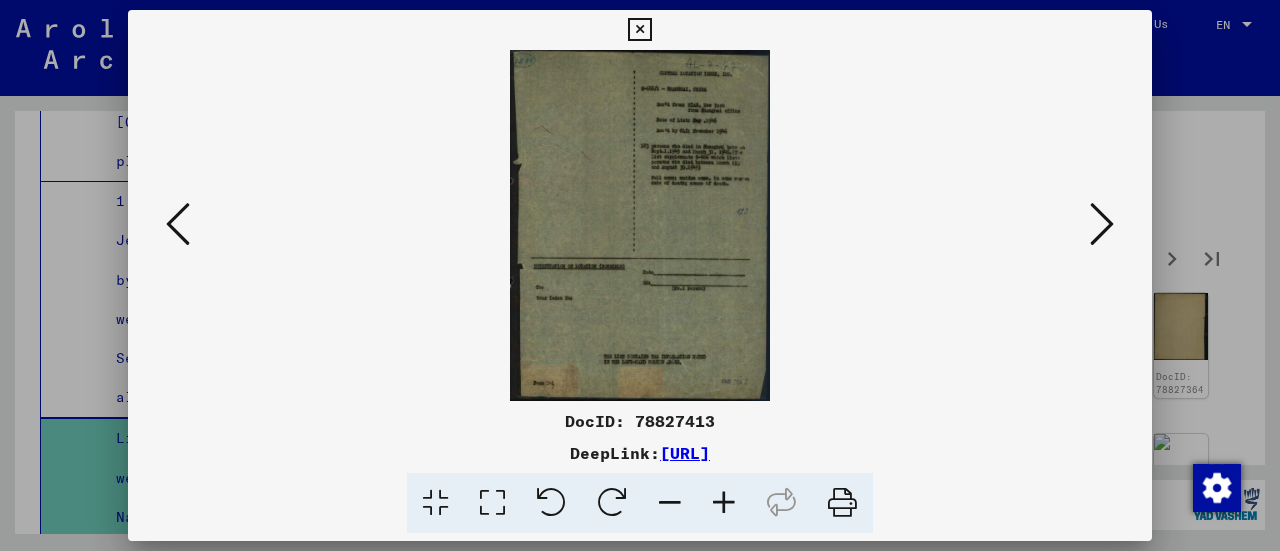 click at bounding box center [1102, 224] 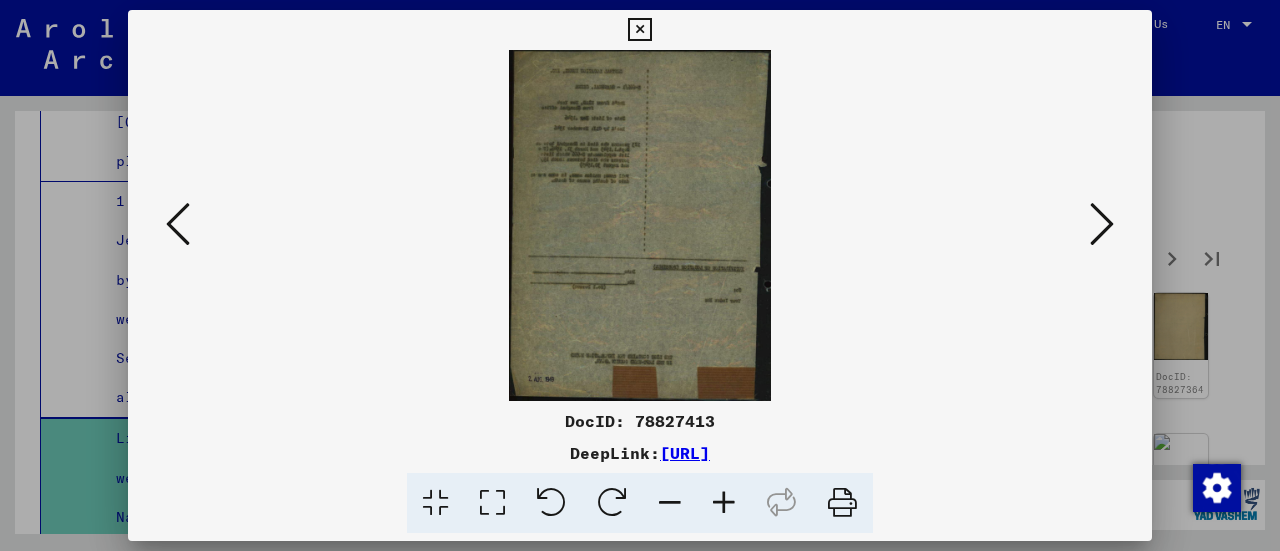 click at bounding box center (1102, 224) 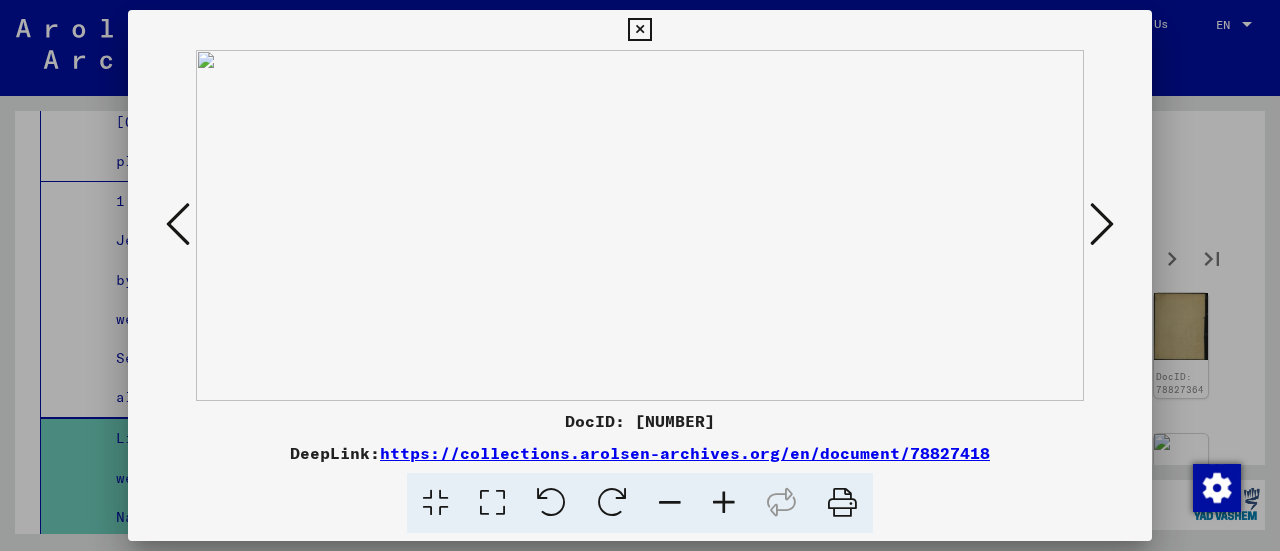 click at bounding box center (1102, 224) 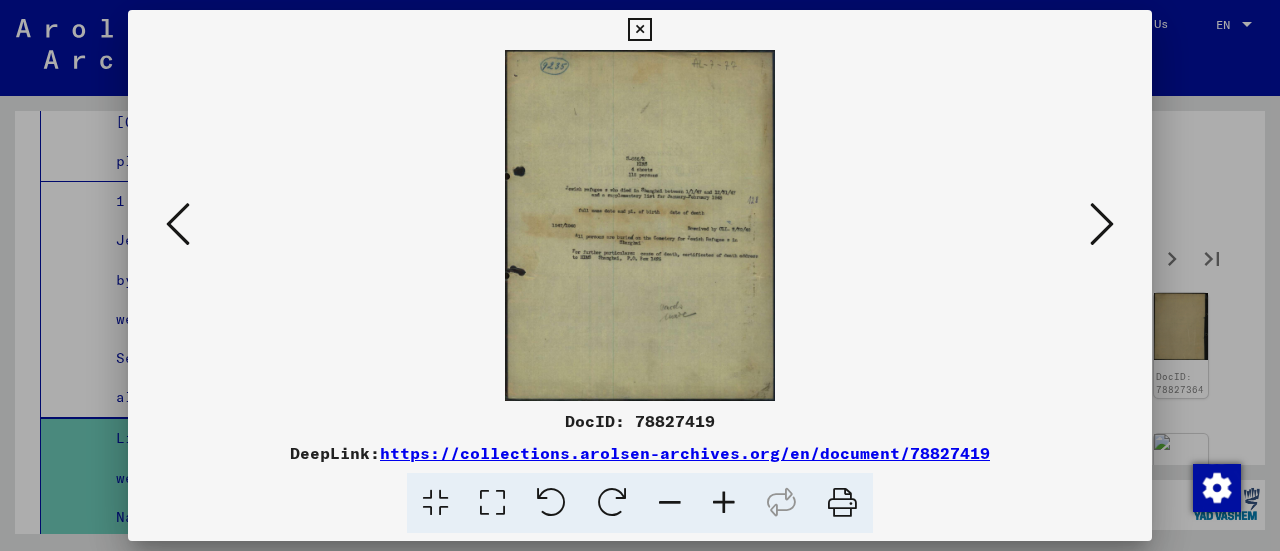 click at bounding box center (1102, 224) 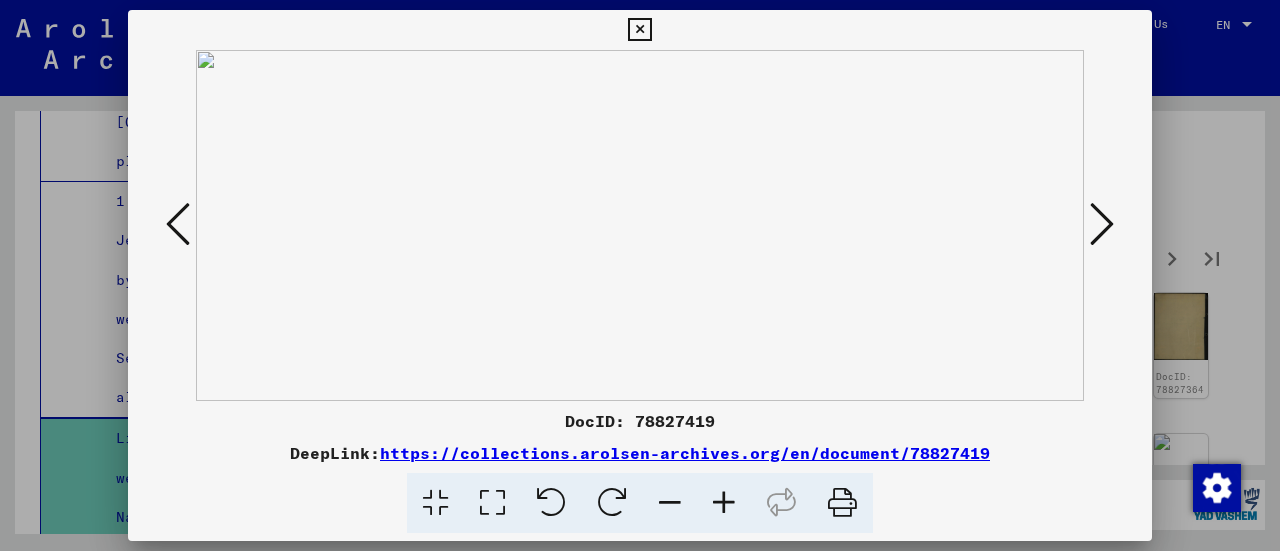 click at bounding box center [1102, 224] 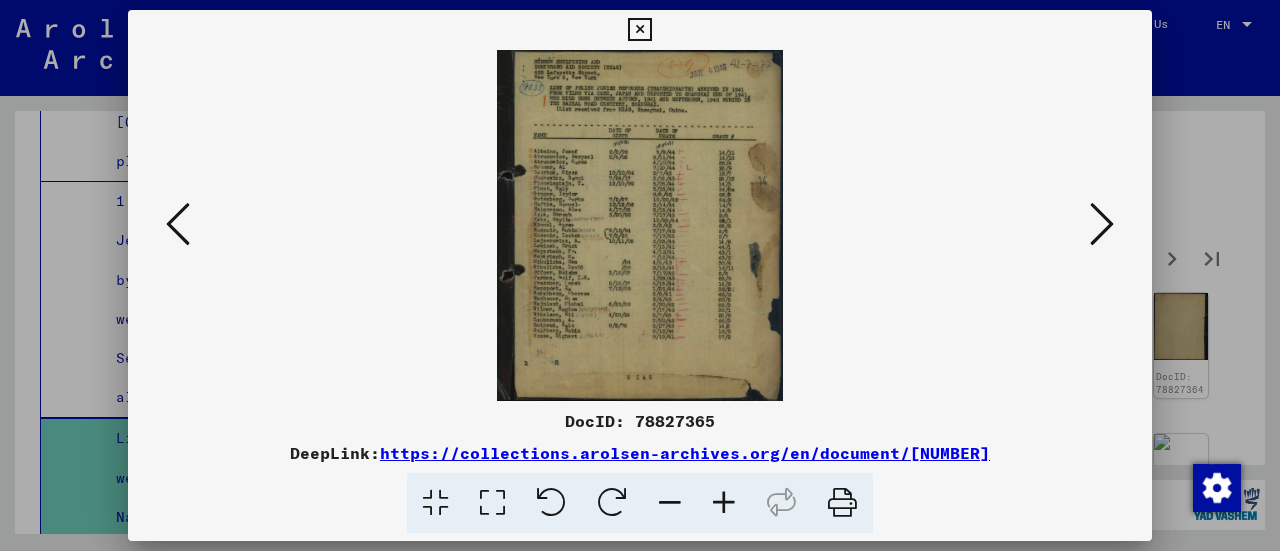 click at bounding box center [1102, 224] 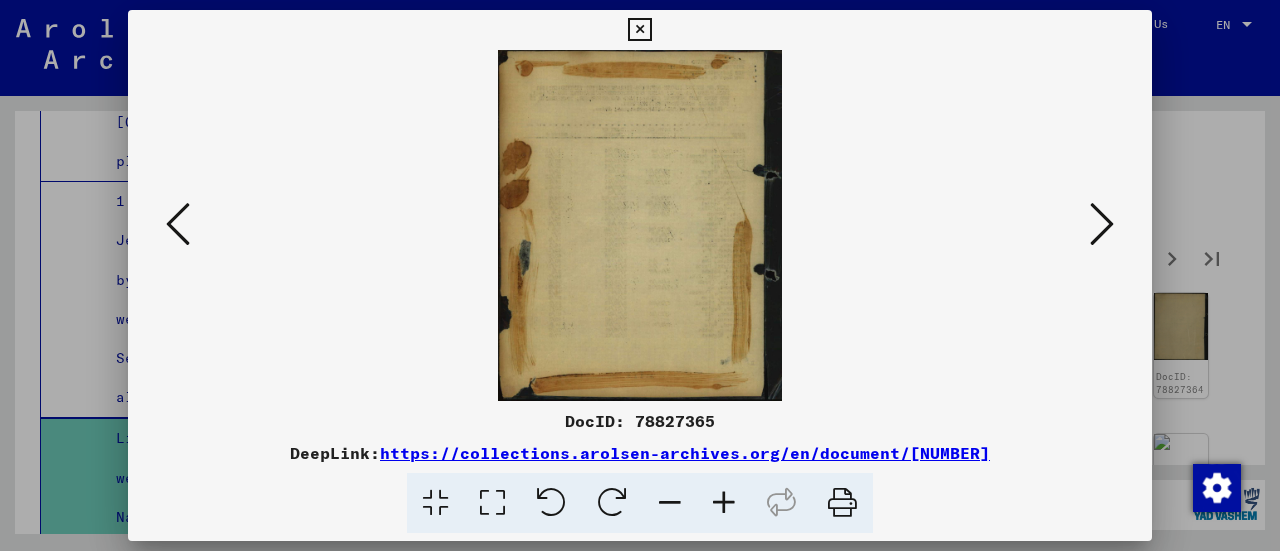 click at bounding box center (1102, 224) 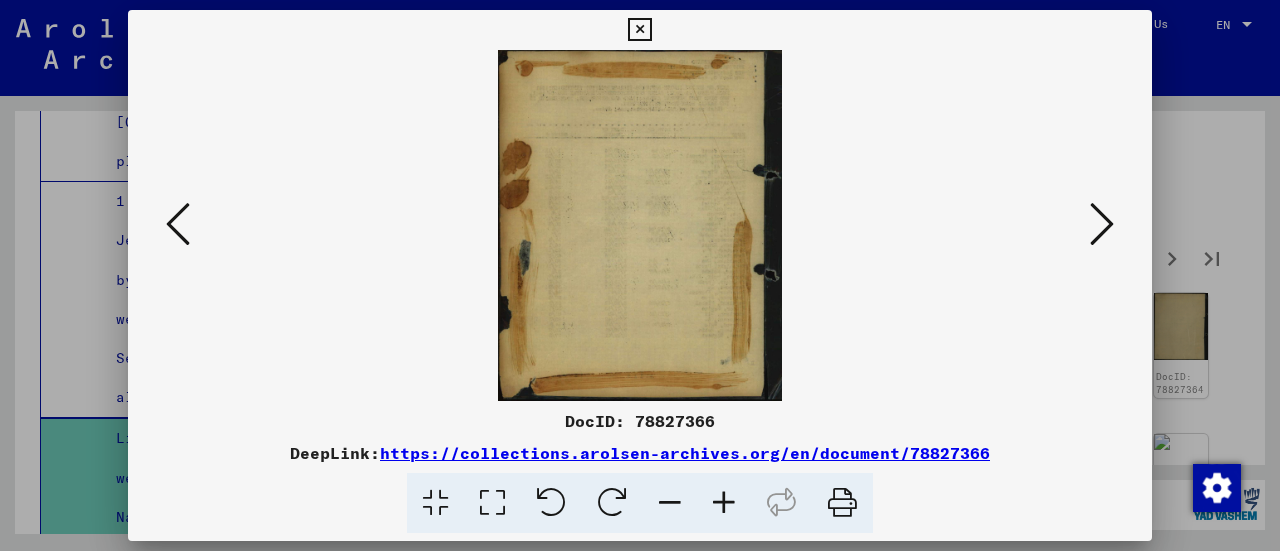 click at bounding box center (178, 224) 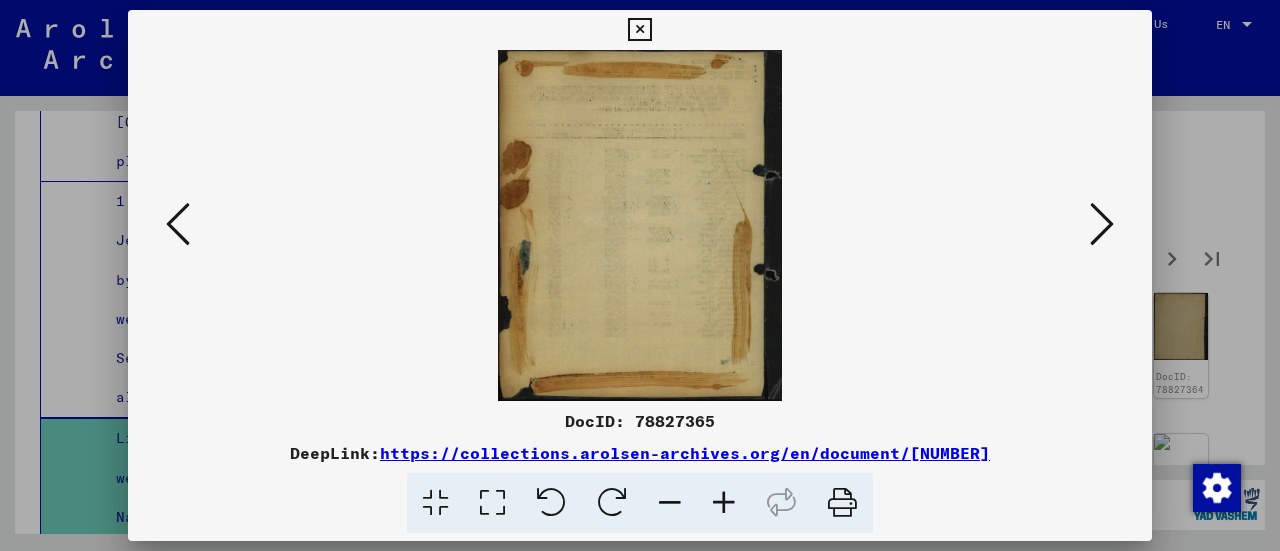 click at bounding box center [178, 224] 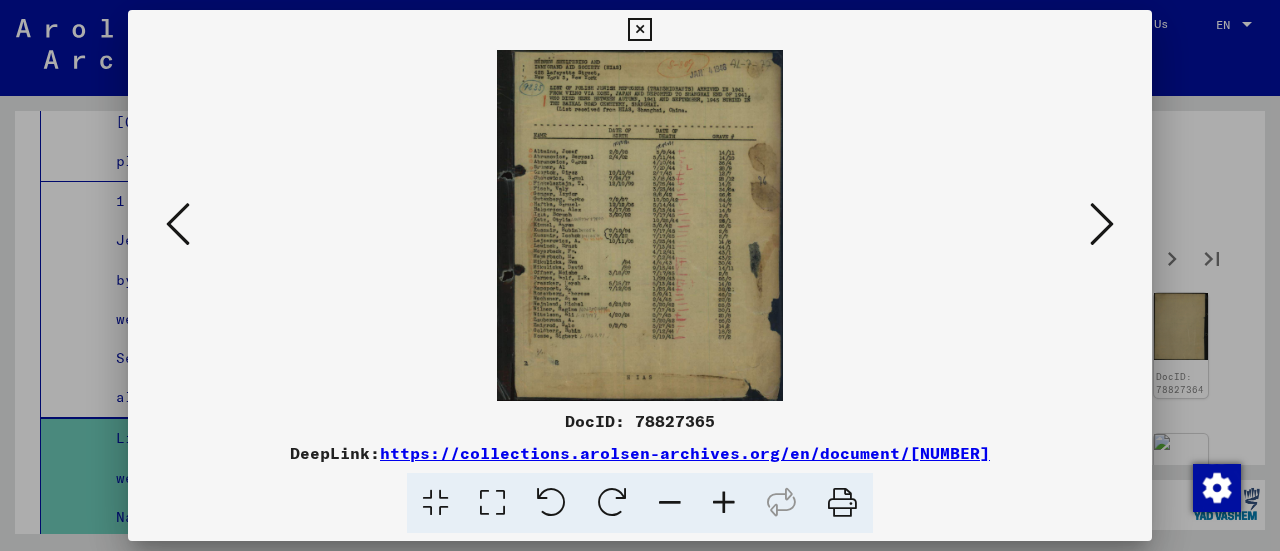 click at bounding box center [724, 503] 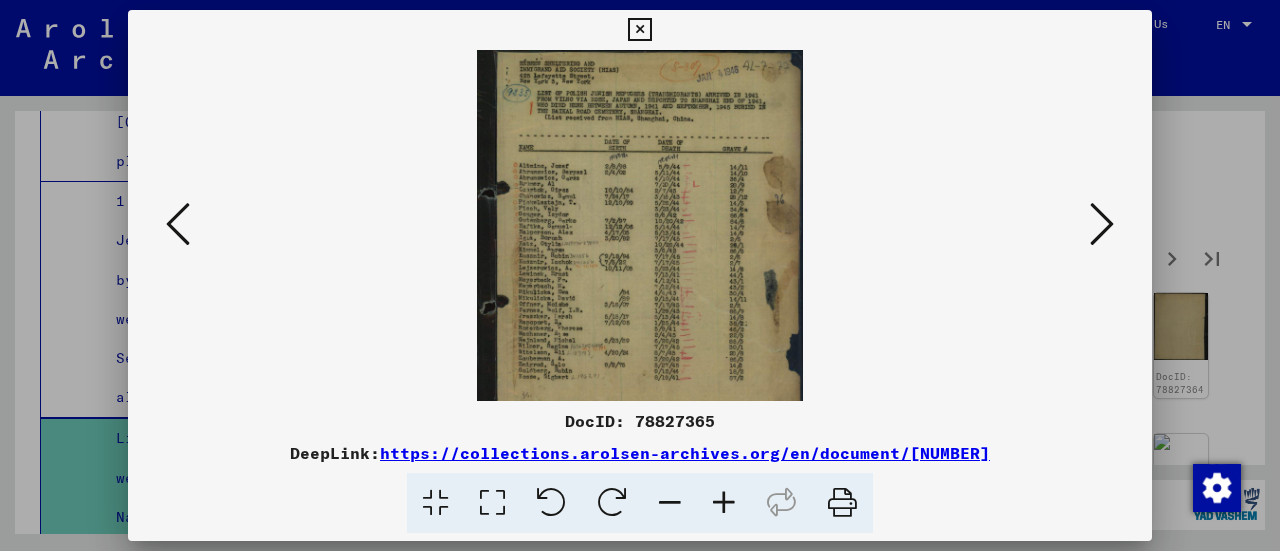 click at bounding box center [724, 503] 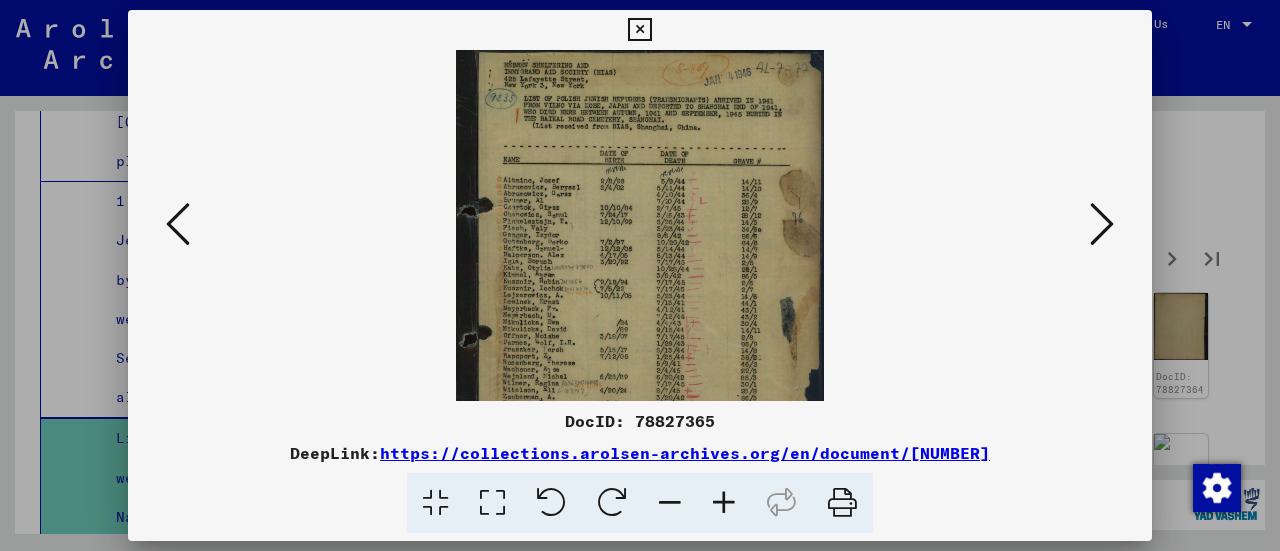 click at bounding box center (724, 503) 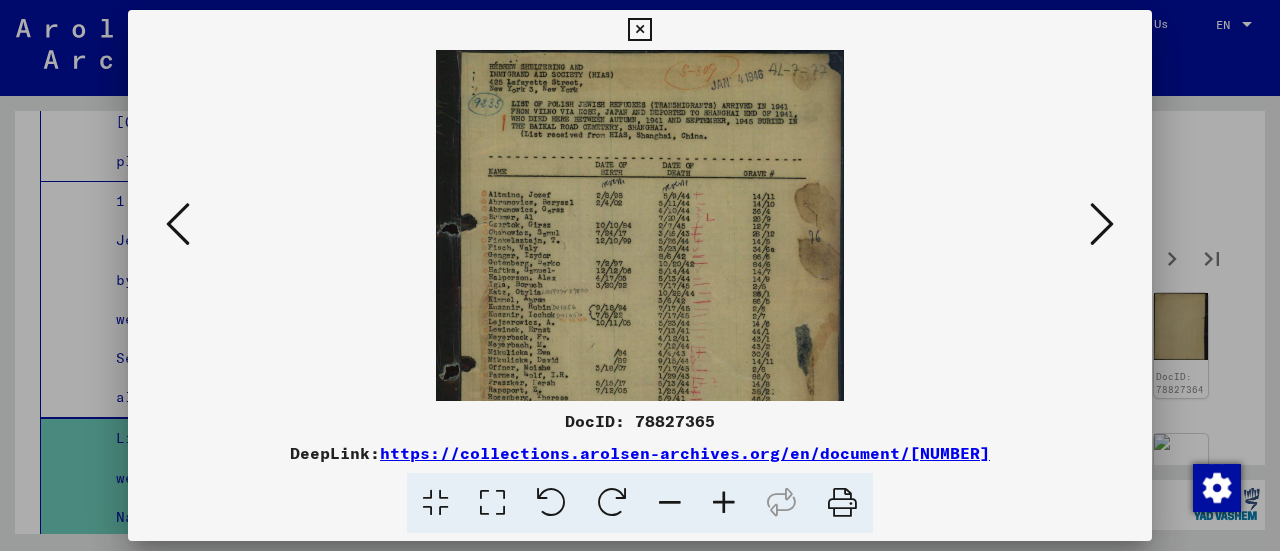 click at bounding box center [724, 503] 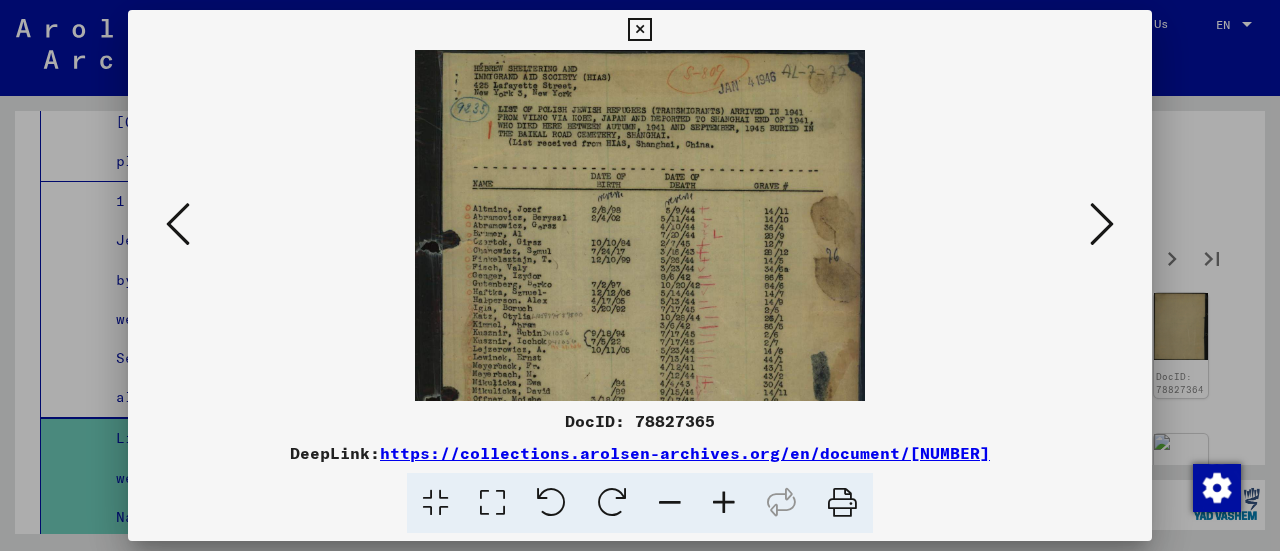 click at bounding box center (724, 503) 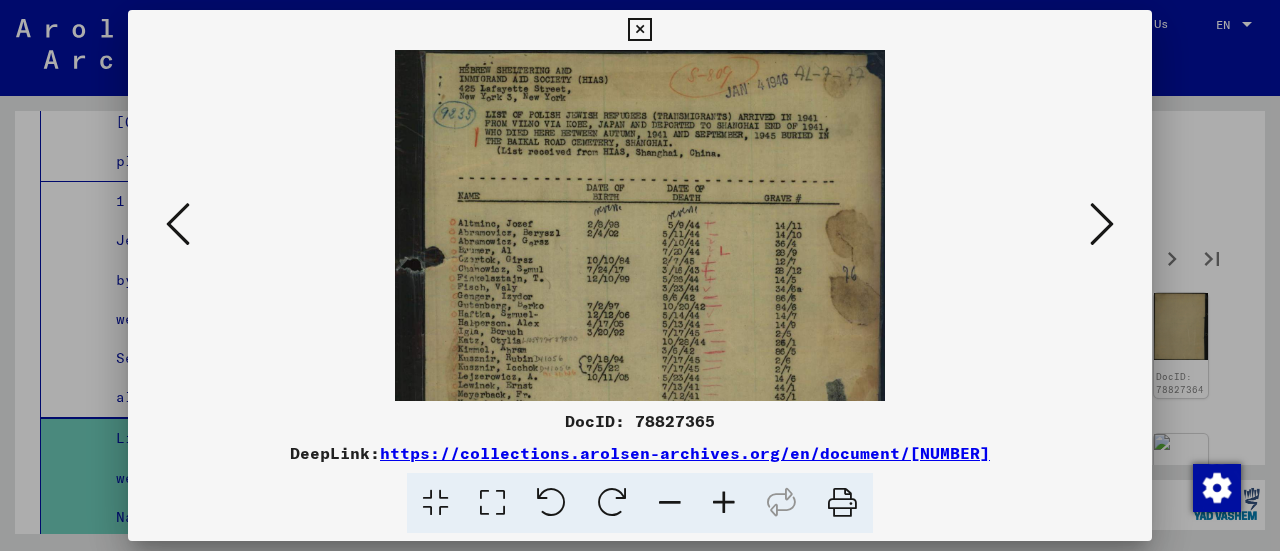 click at bounding box center (724, 503) 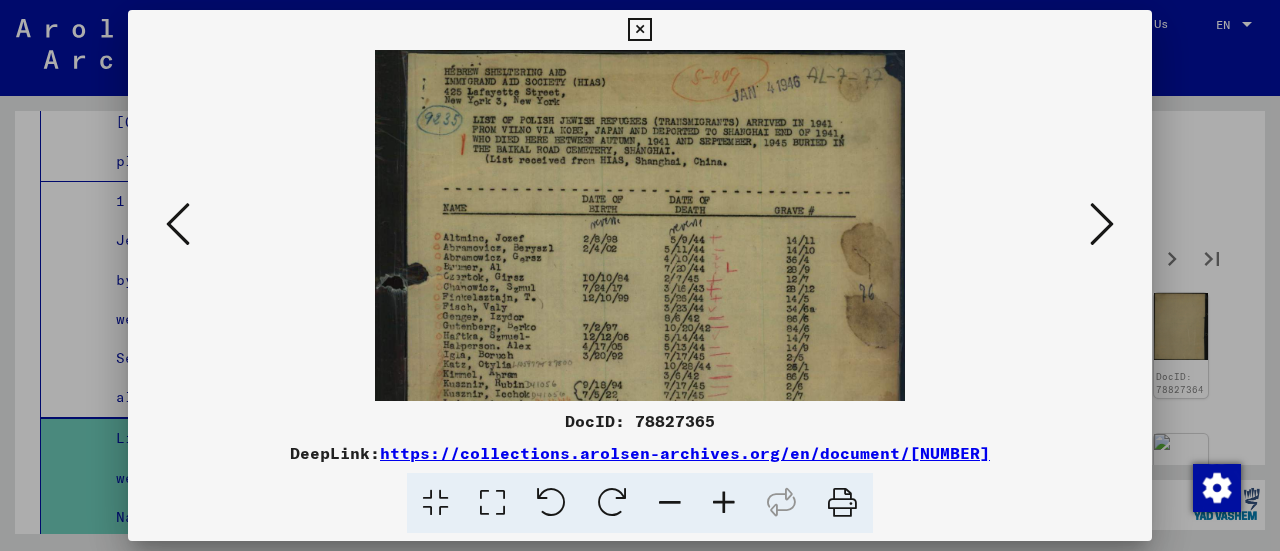 click at bounding box center [1102, 224] 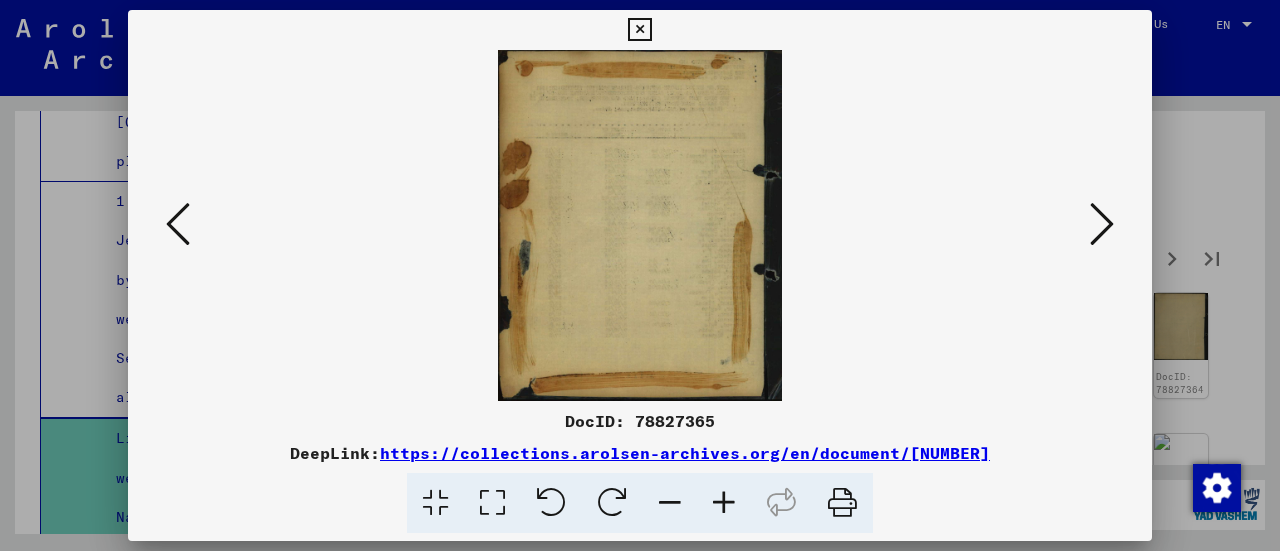 click at bounding box center (1102, 224) 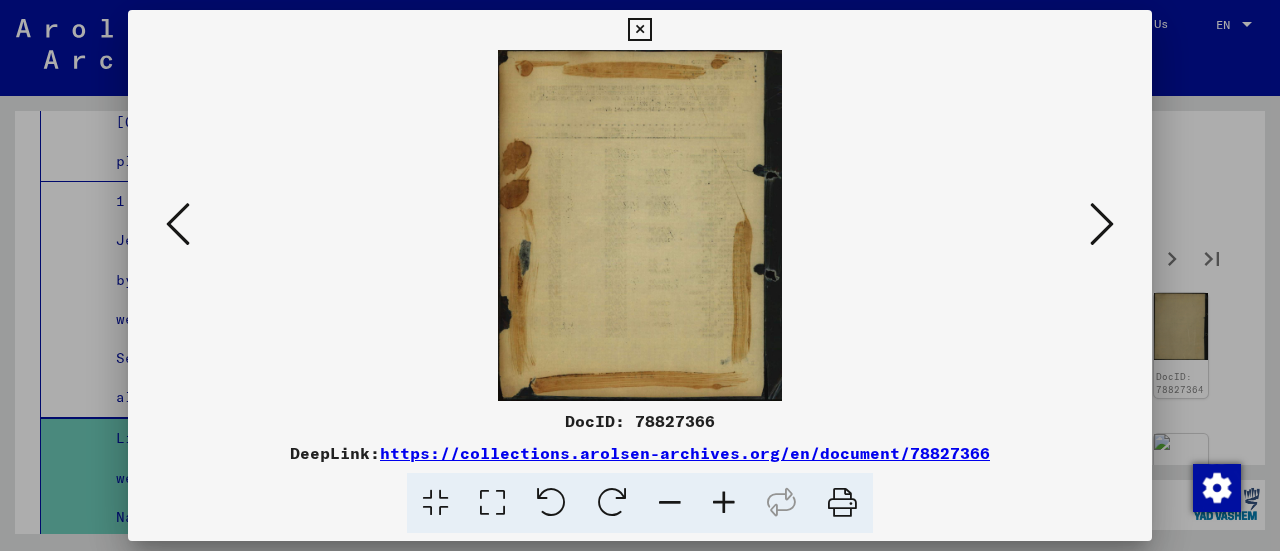 click at bounding box center [1102, 224] 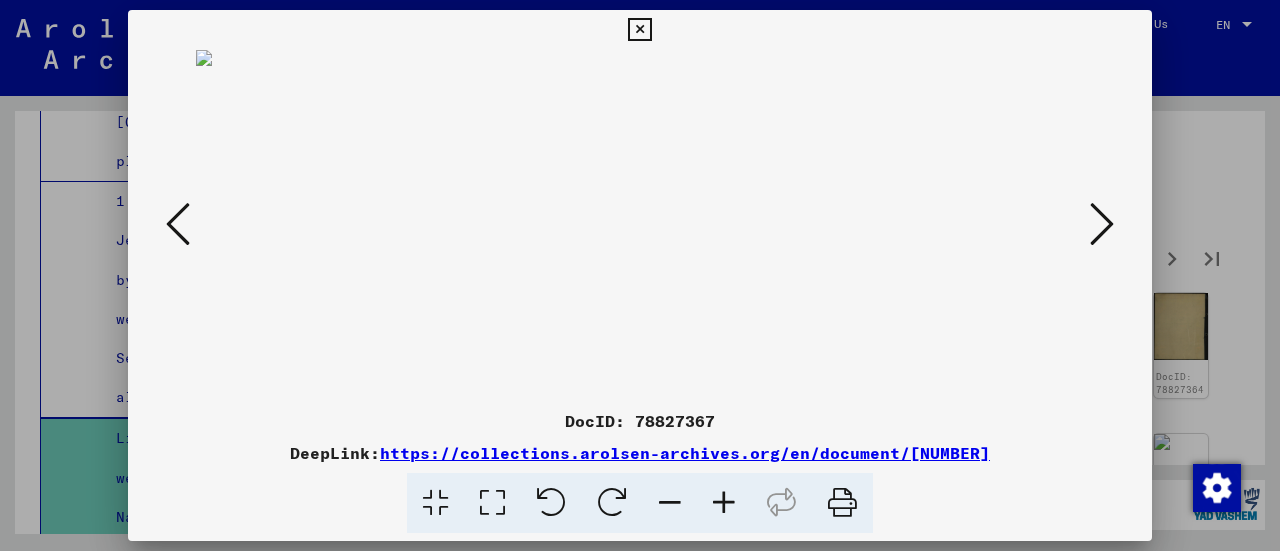 click at bounding box center [1102, 224] 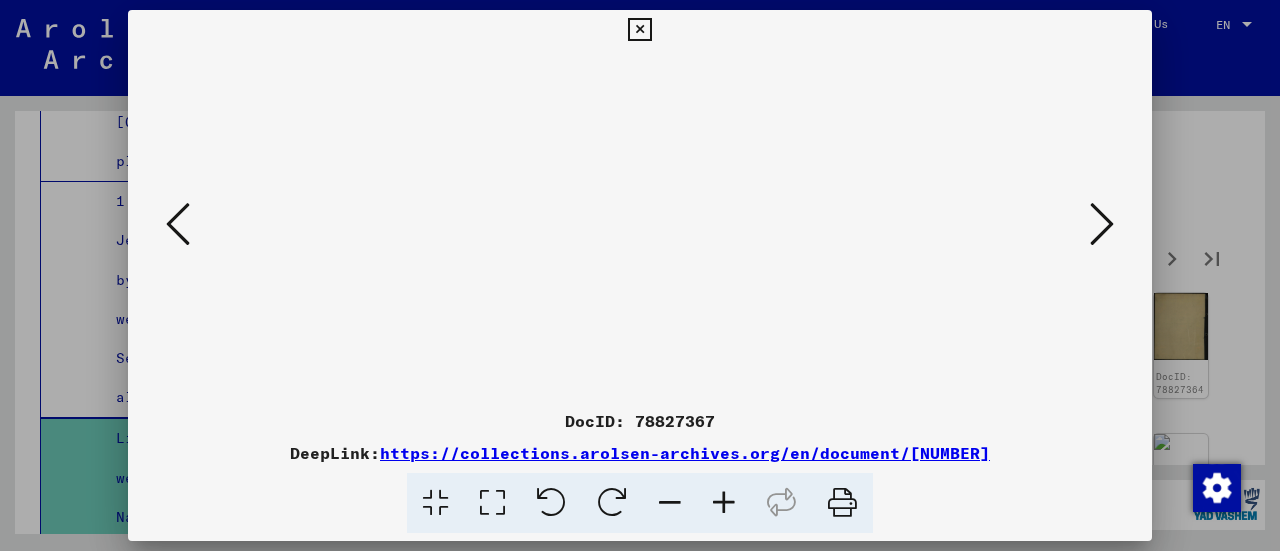 click at bounding box center (1102, 224) 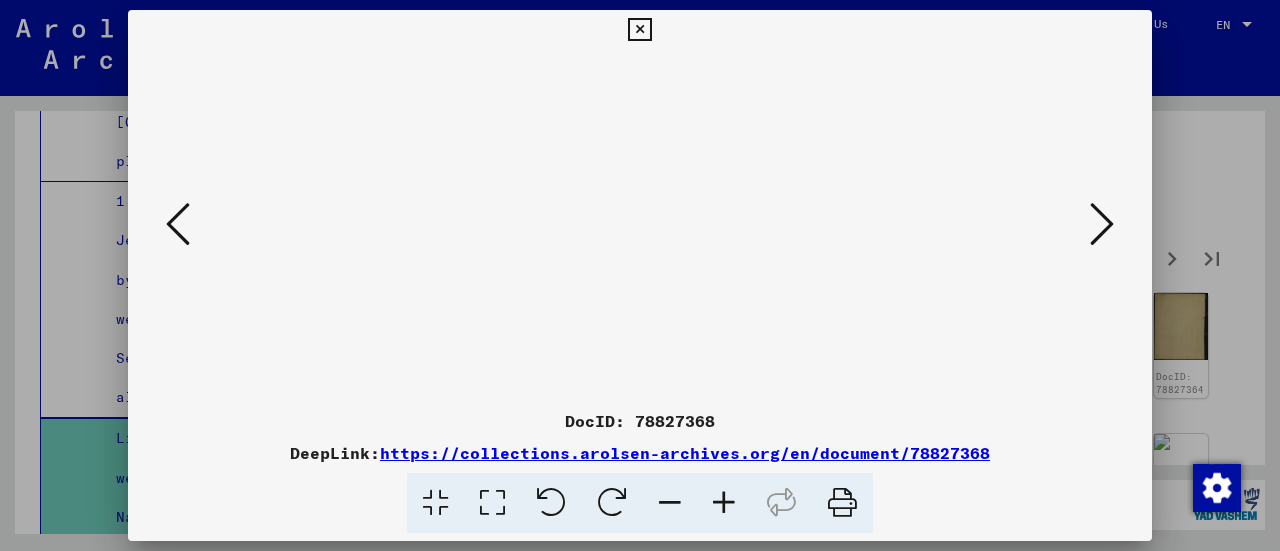 click at bounding box center [1102, 224] 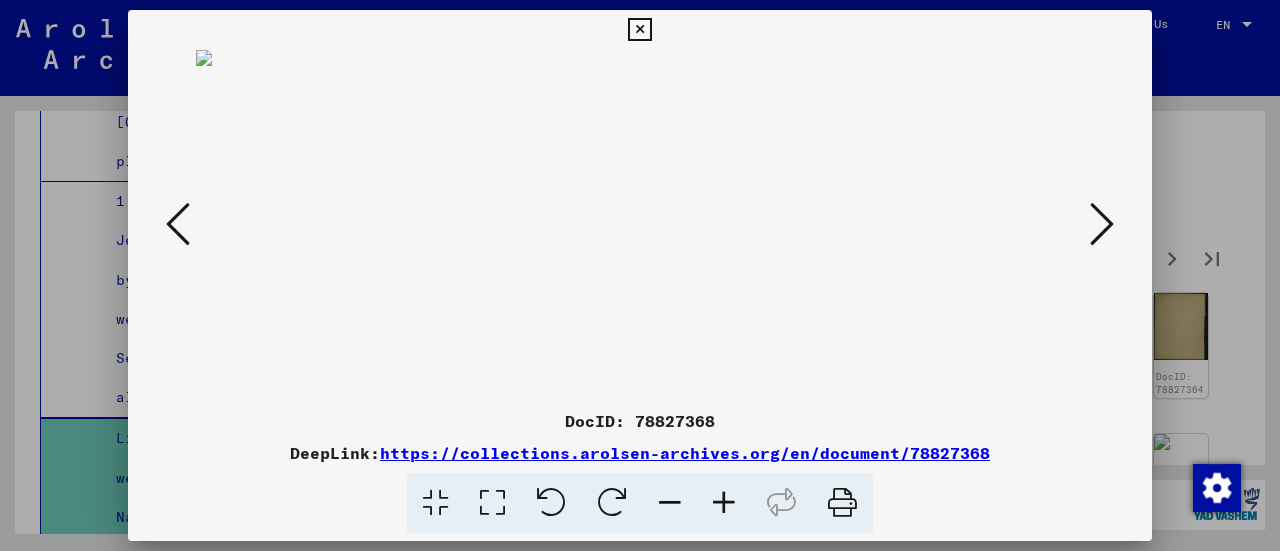 click at bounding box center (1102, 224) 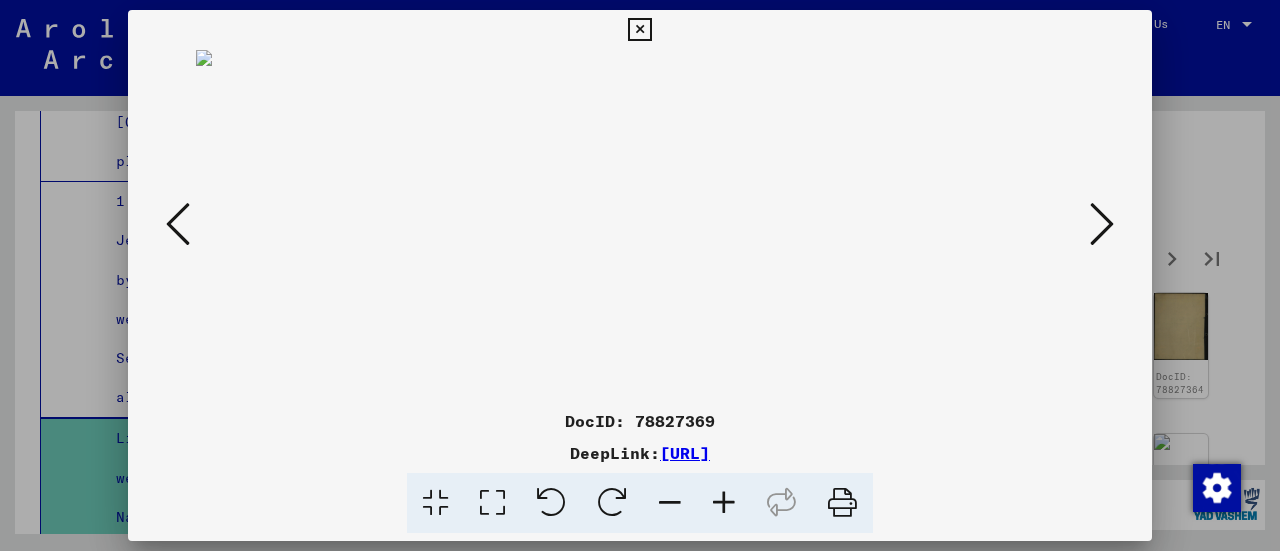 click at bounding box center [1102, 224] 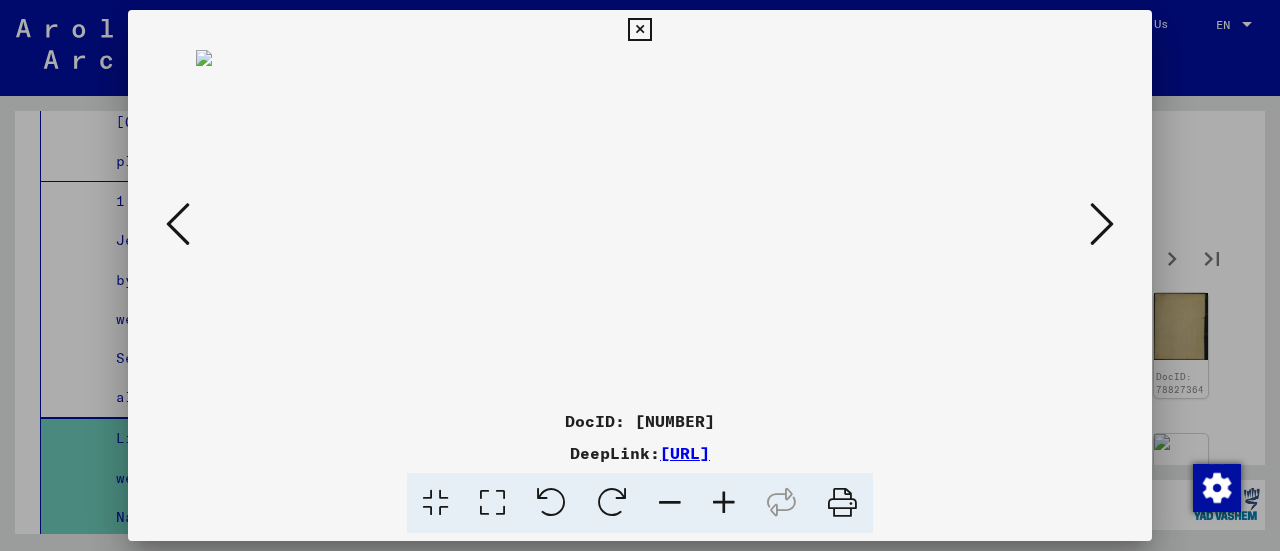 click at bounding box center (1102, 224) 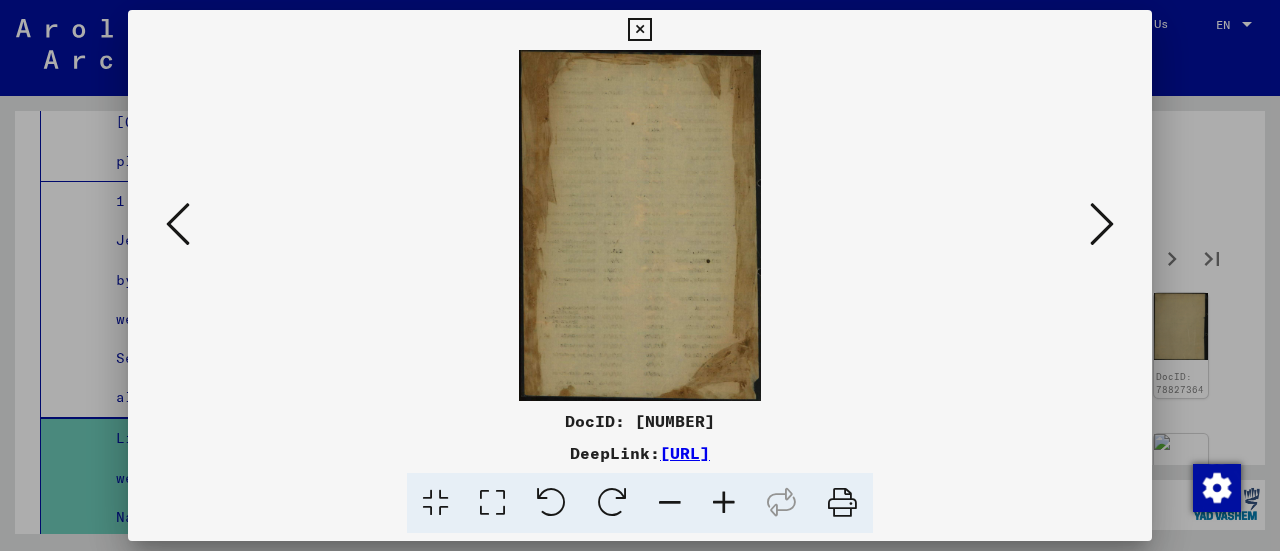 click at bounding box center (1102, 224) 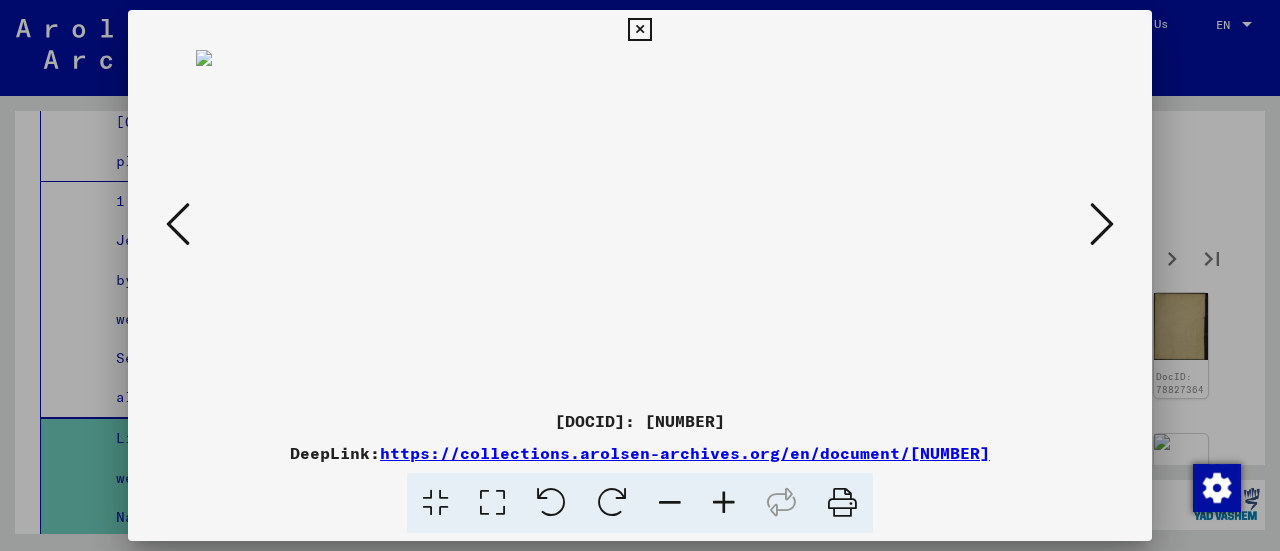 click at bounding box center [1102, 224] 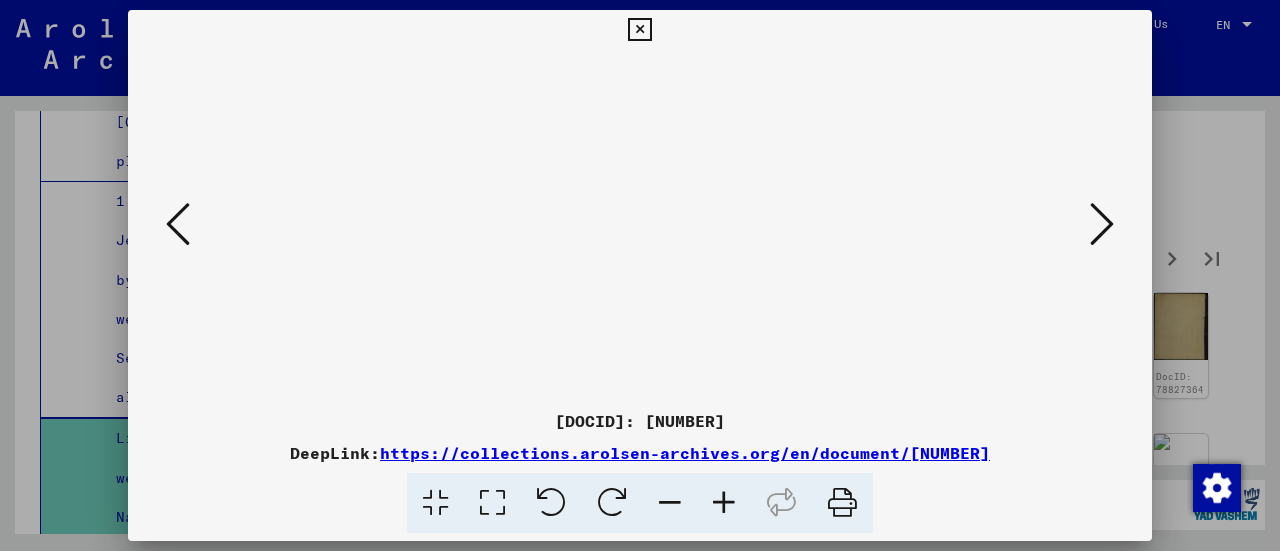 click at bounding box center [1102, 224] 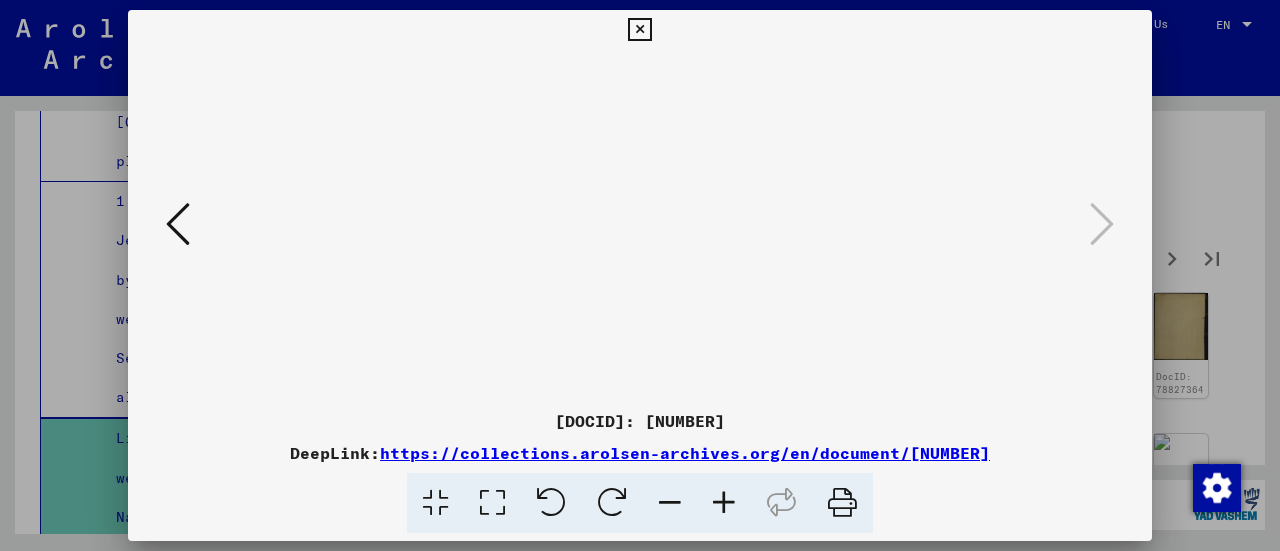 drag, startPoint x: 637, startPoint y: 33, endPoint x: 623, endPoint y: 65, distance: 34.928497 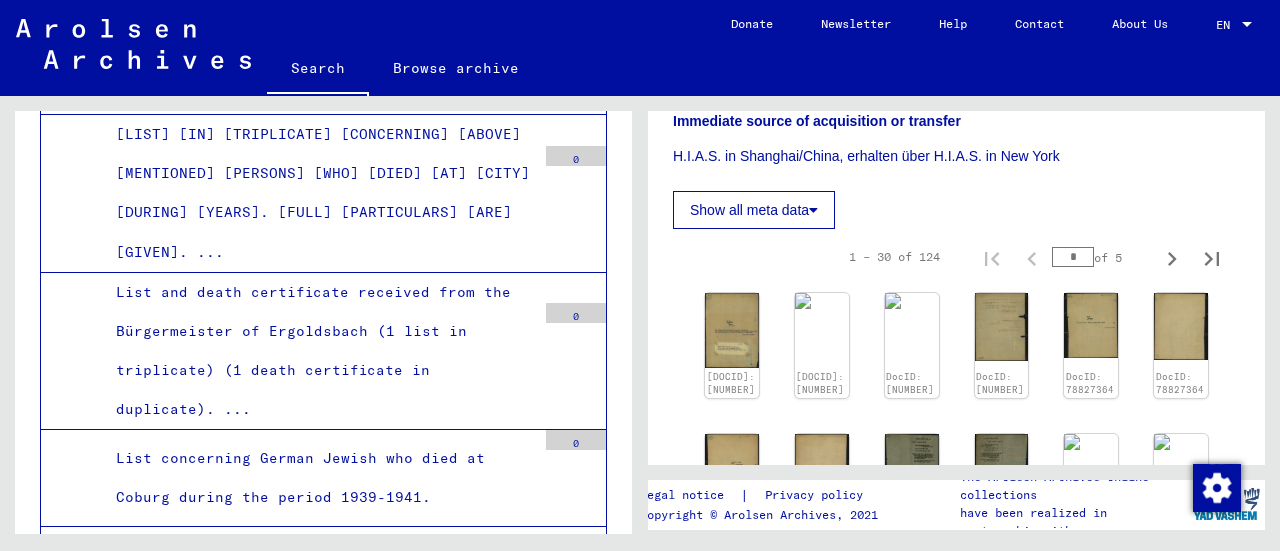 scroll, scrollTop: 6296, scrollLeft: 0, axis: vertical 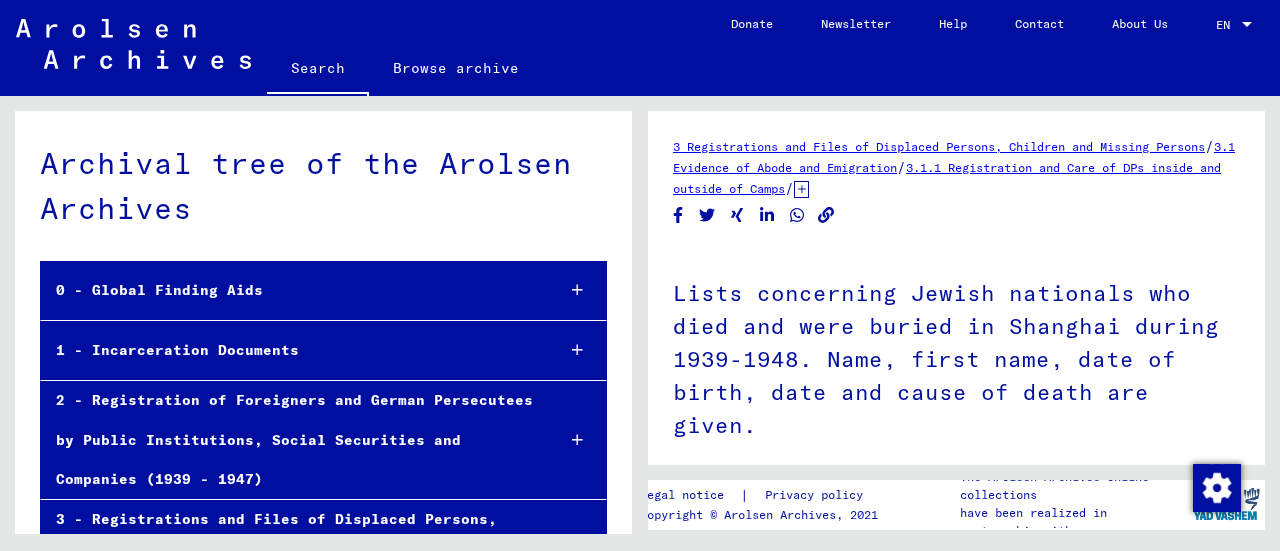 click on "Browse archive" at bounding box center [456, 68] 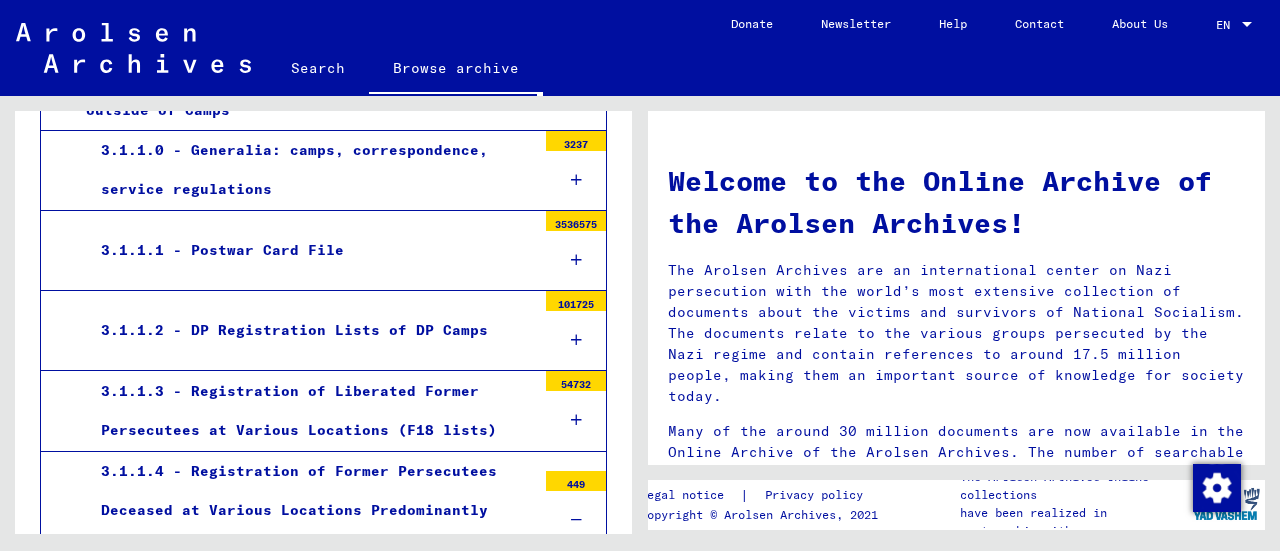 scroll, scrollTop: 200, scrollLeft: 0, axis: vertical 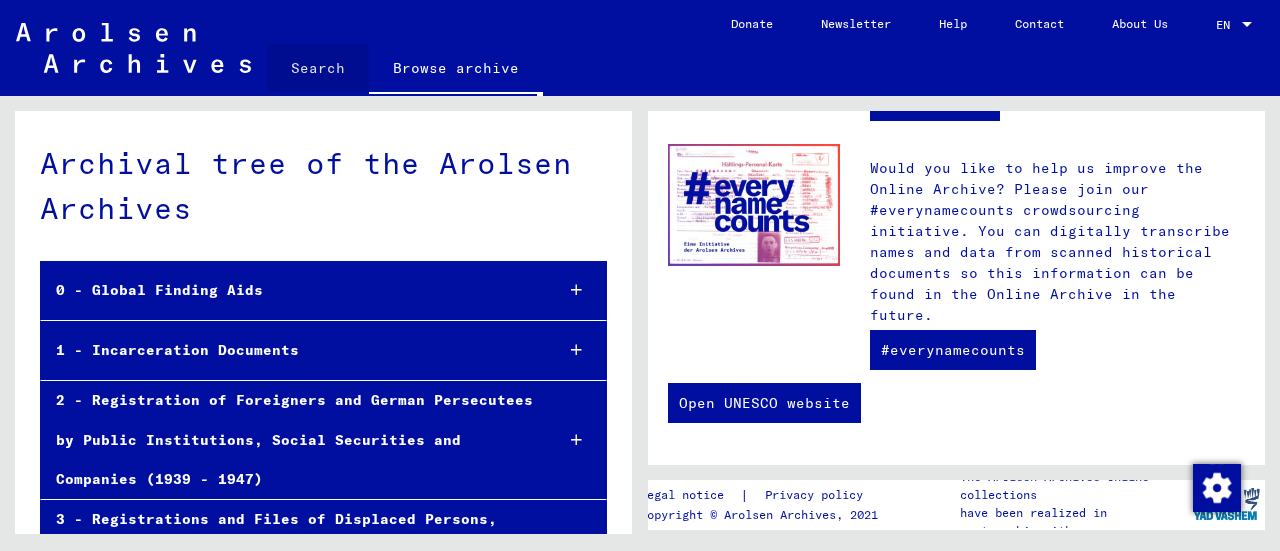 click on "Search" at bounding box center (318, 68) 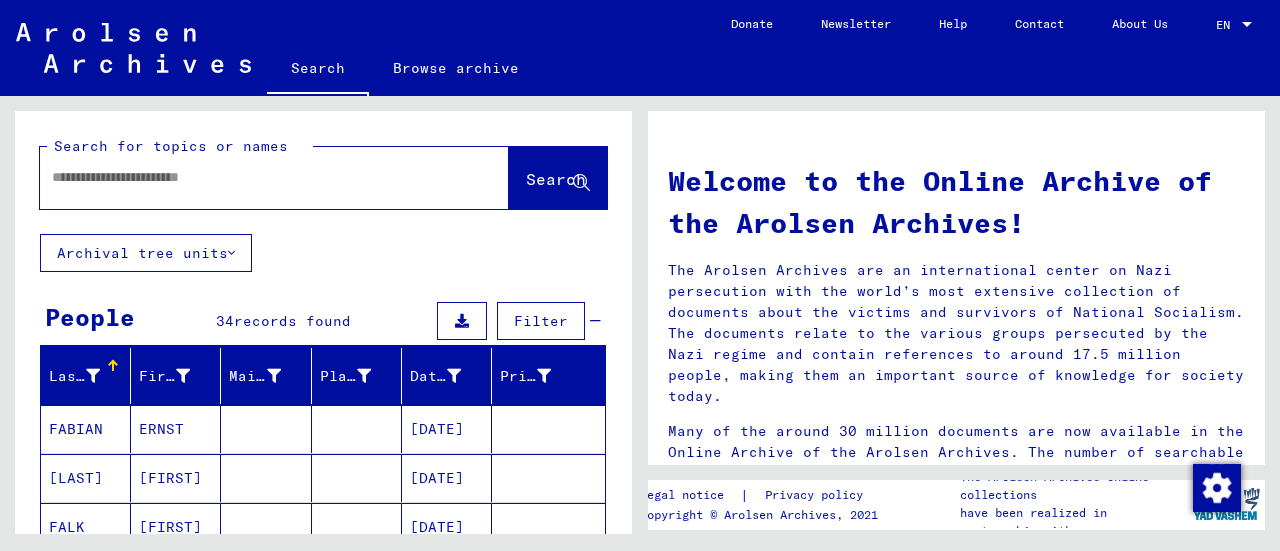 click at bounding box center (250, 177) 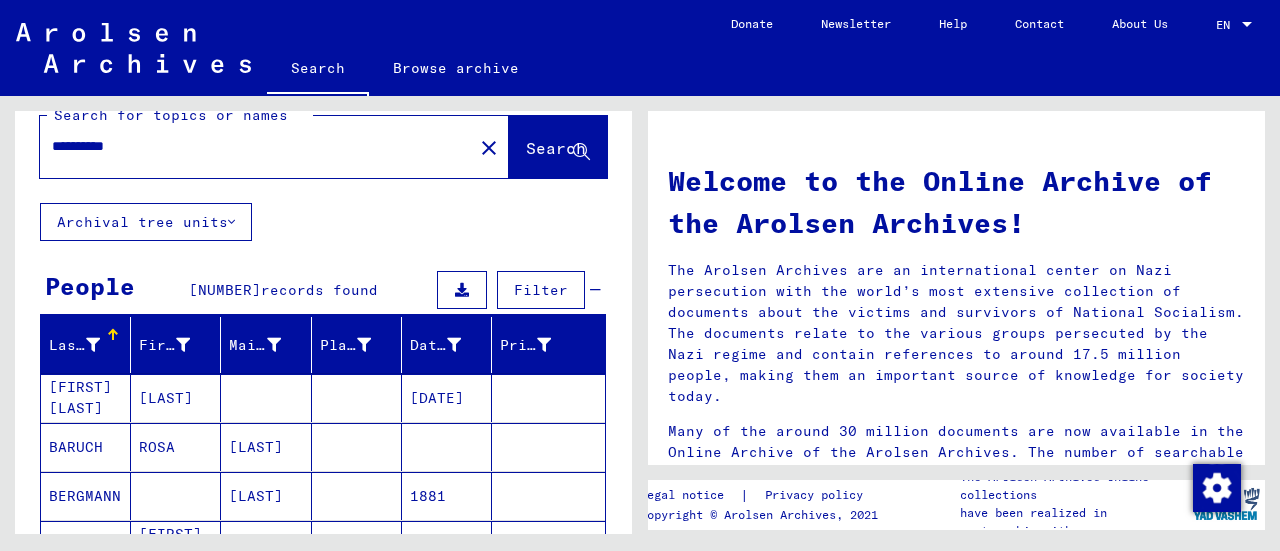scroll, scrollTop: 0, scrollLeft: 0, axis: both 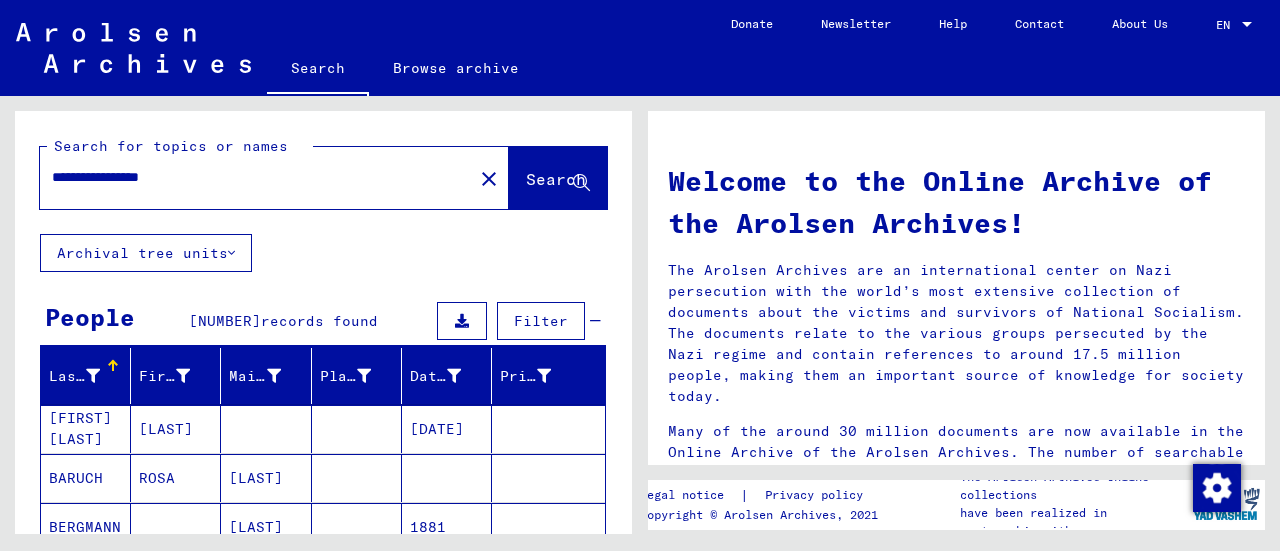 type on "**********" 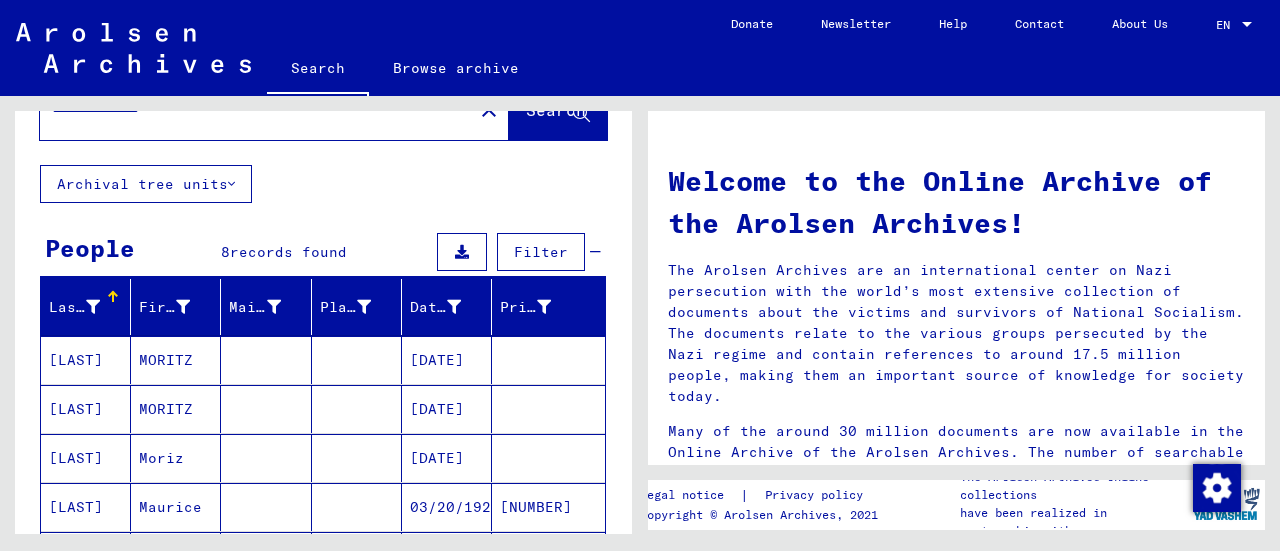 scroll, scrollTop: 100, scrollLeft: 0, axis: vertical 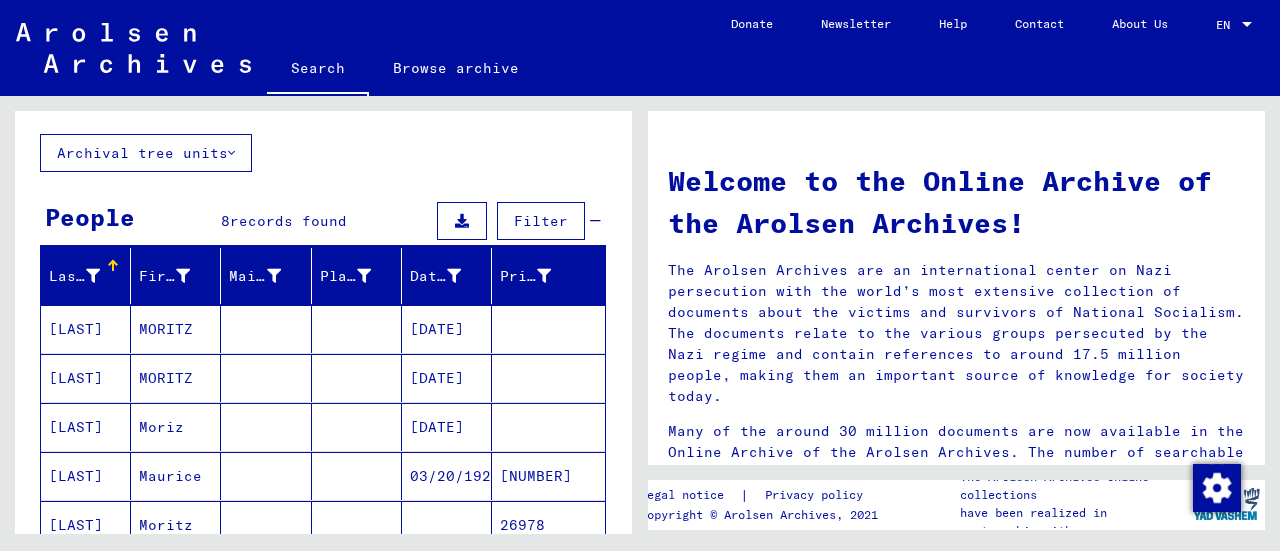 click on "[LAST]" at bounding box center (86, 329) 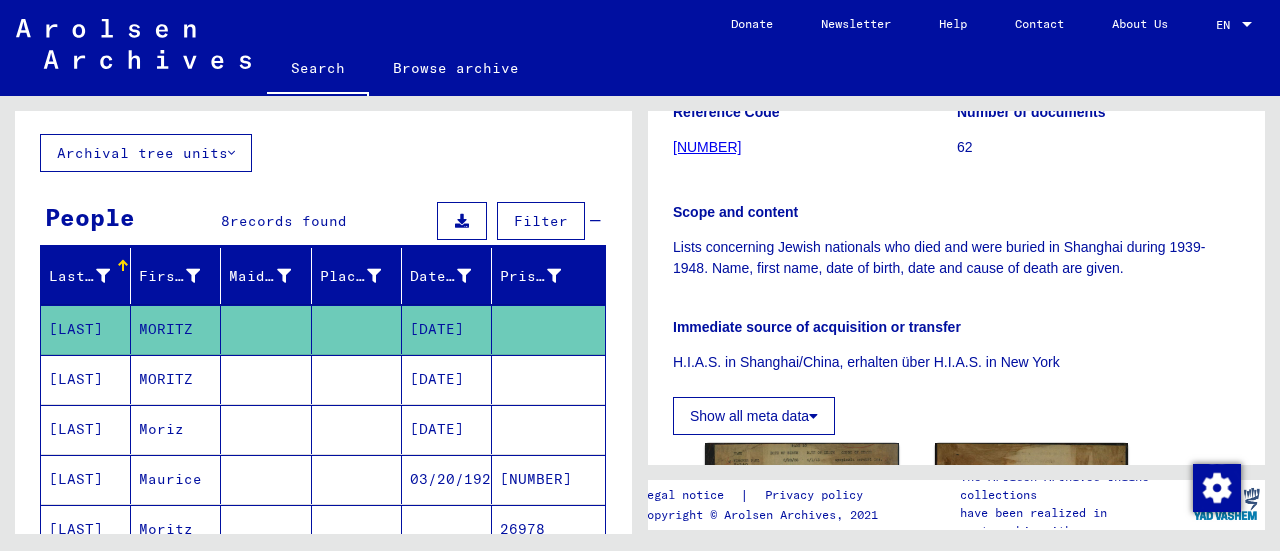 scroll, scrollTop: 400, scrollLeft: 0, axis: vertical 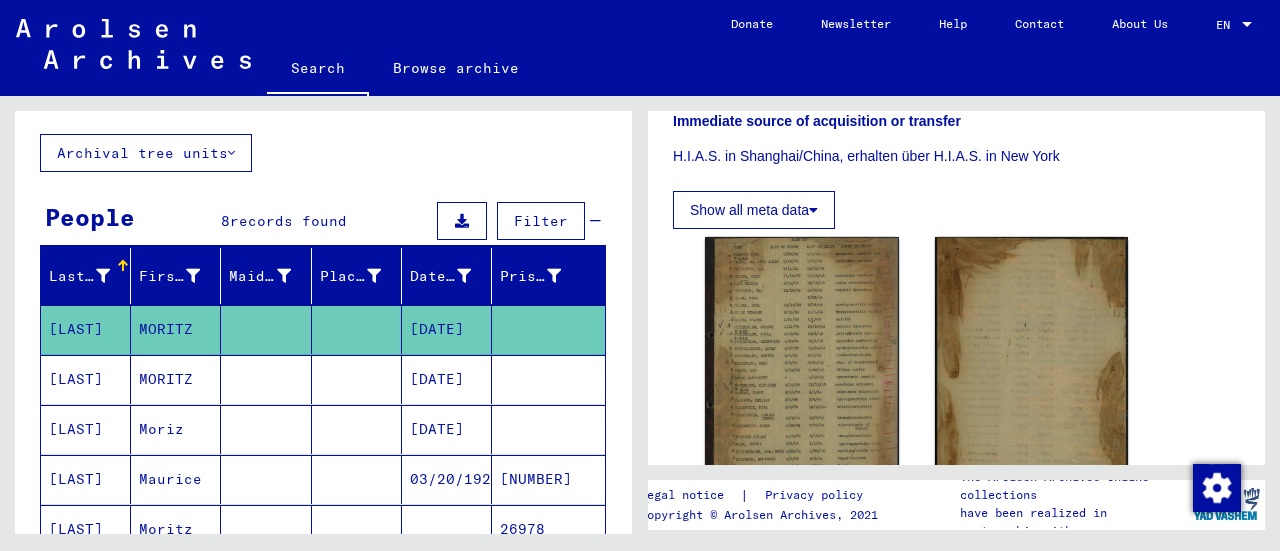click at bounding box center [813, 210] 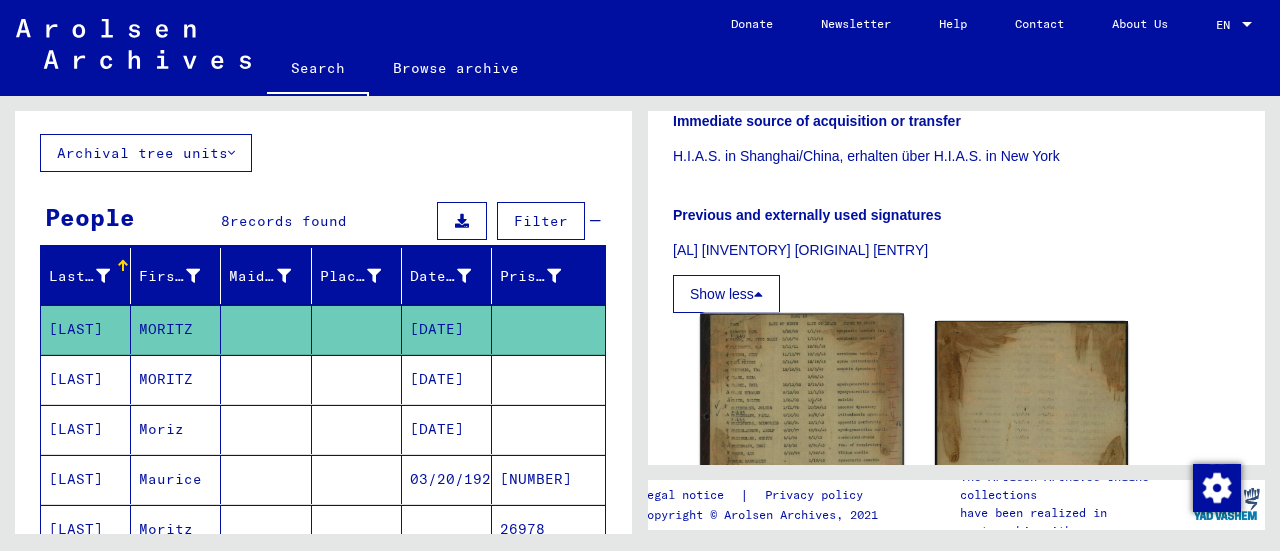 click at bounding box center [801, 458] 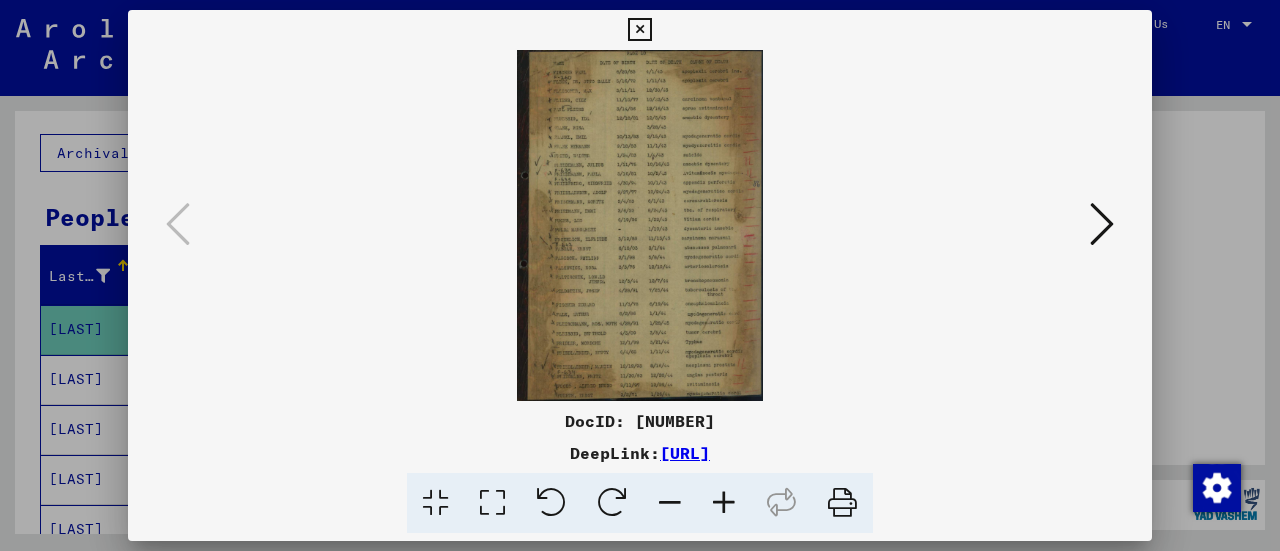 click at bounding box center (724, 503) 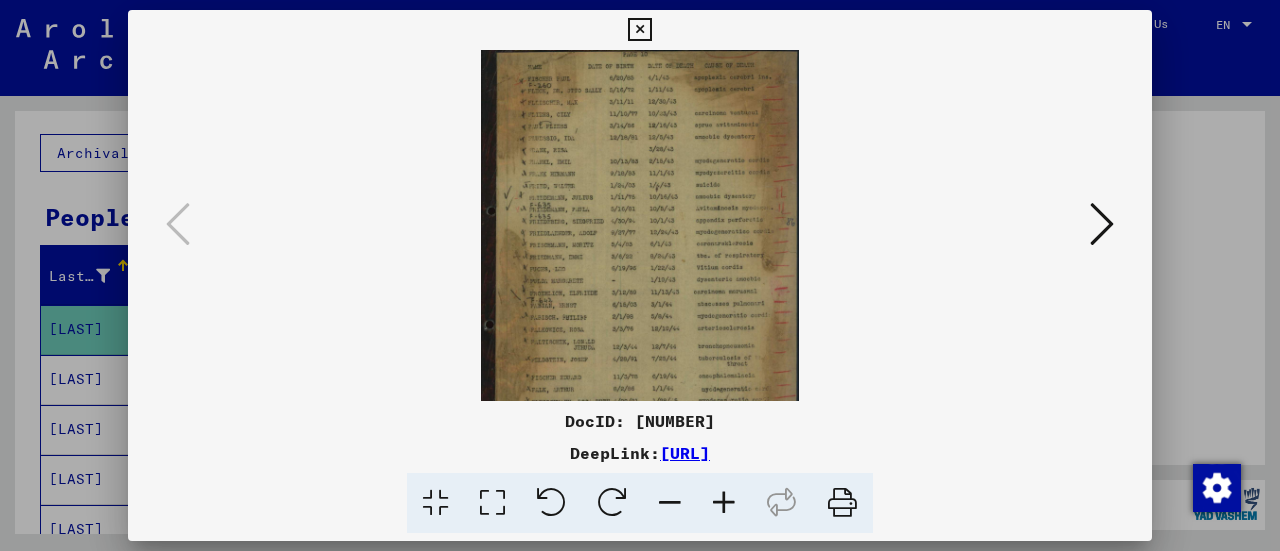 click at bounding box center [724, 503] 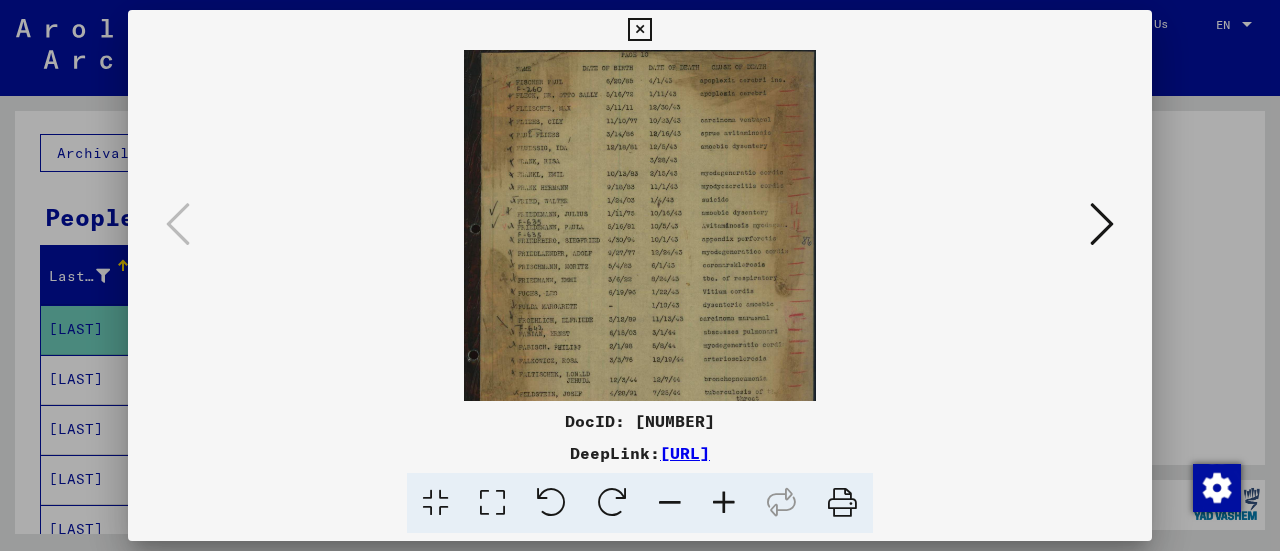 click at bounding box center (724, 503) 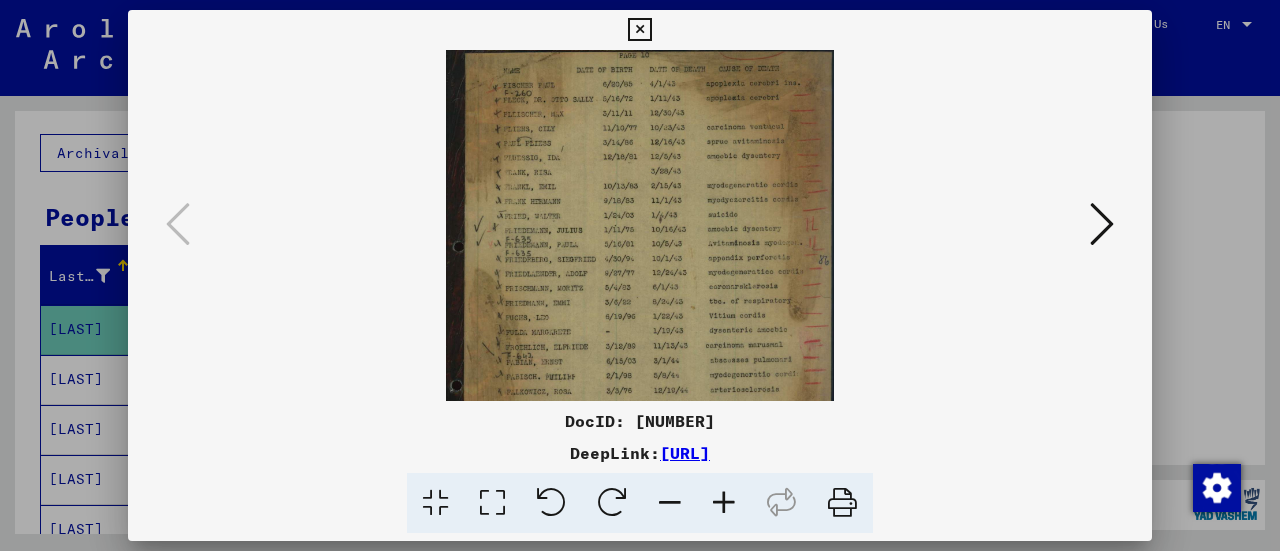 click at bounding box center (724, 503) 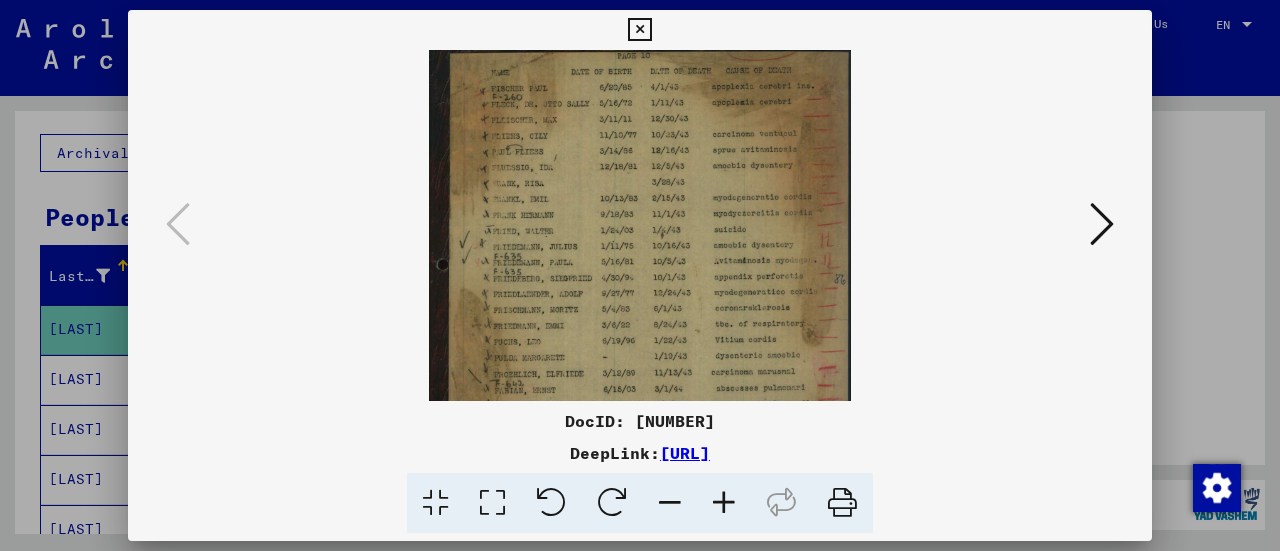 click at bounding box center (724, 503) 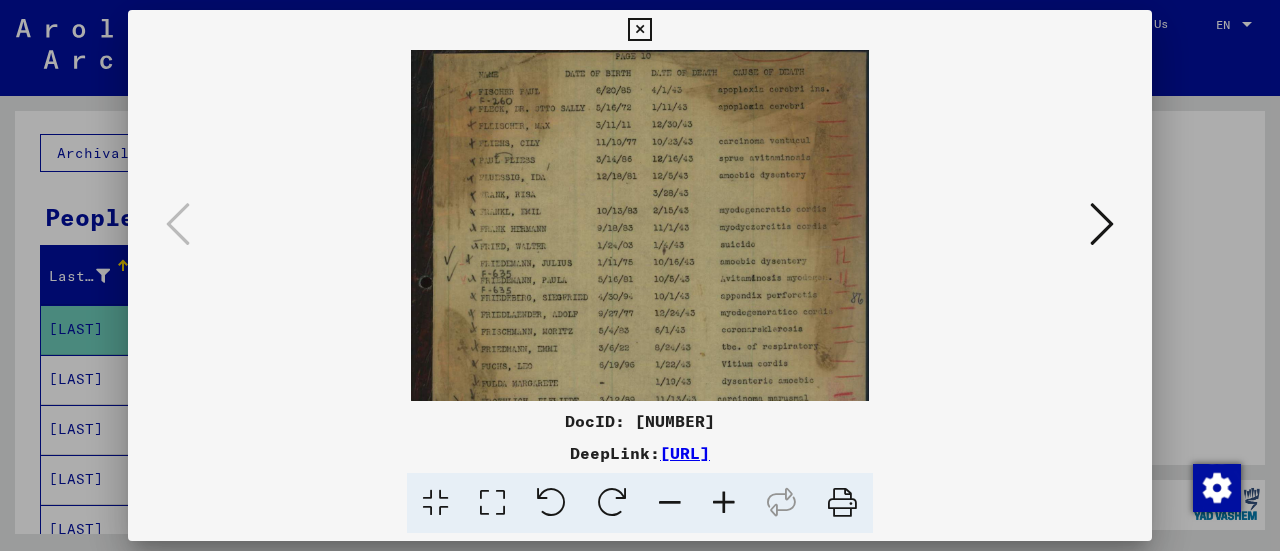click at bounding box center [724, 503] 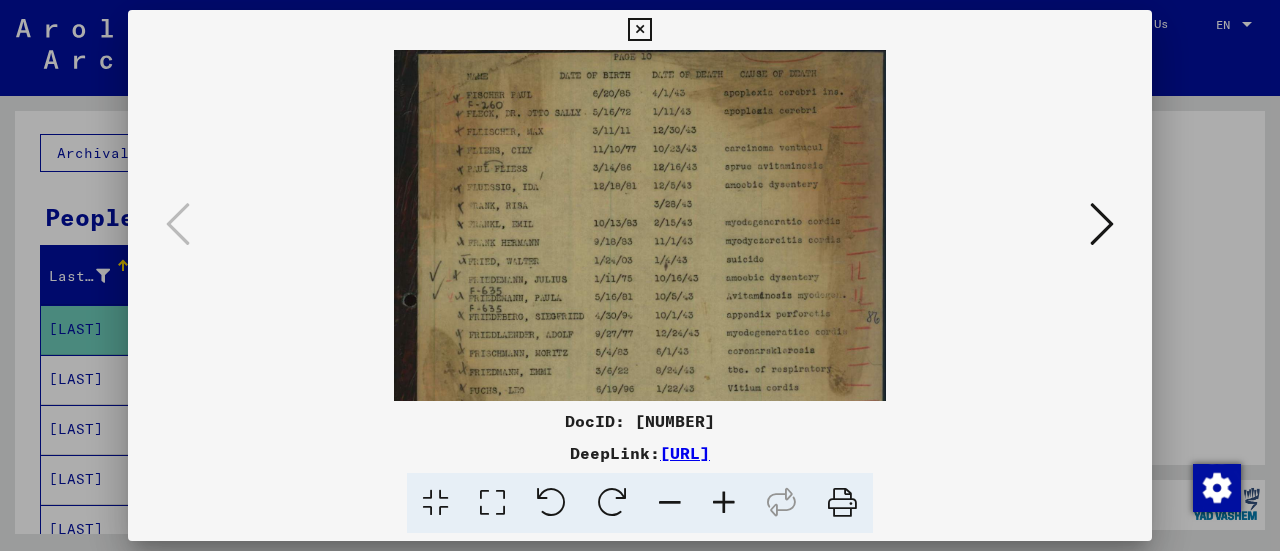 click at bounding box center [724, 503] 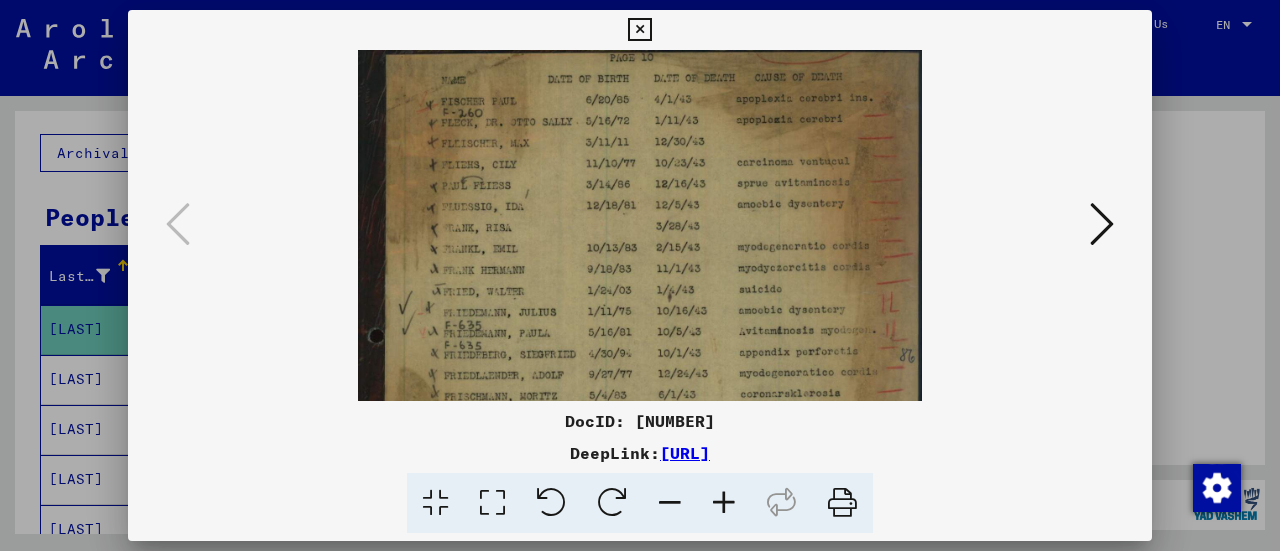 click at bounding box center [724, 503] 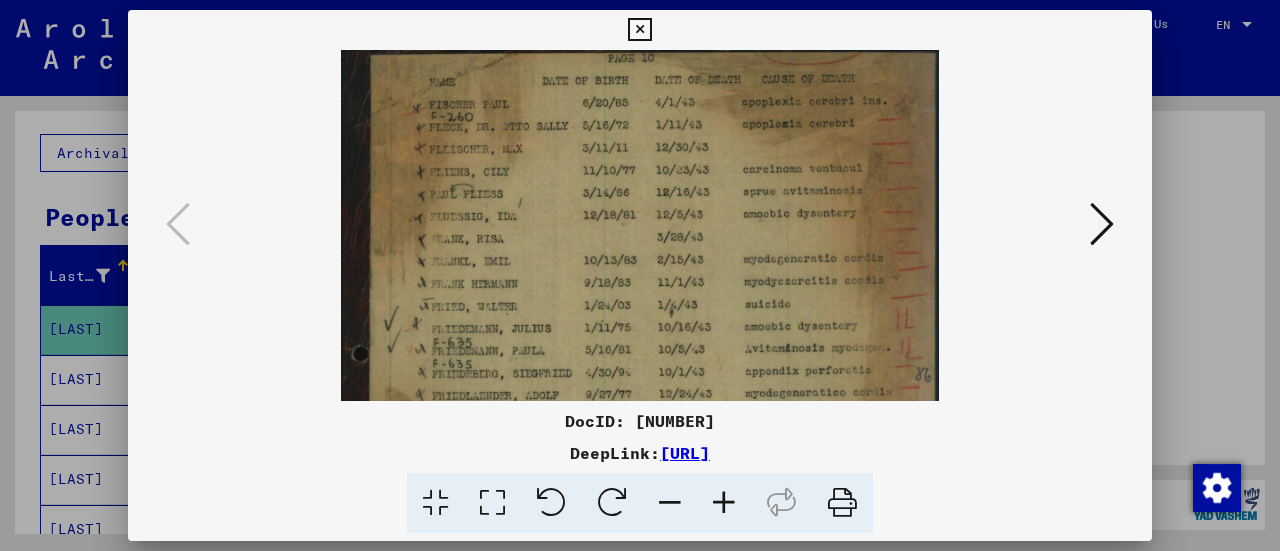 click at bounding box center [724, 503] 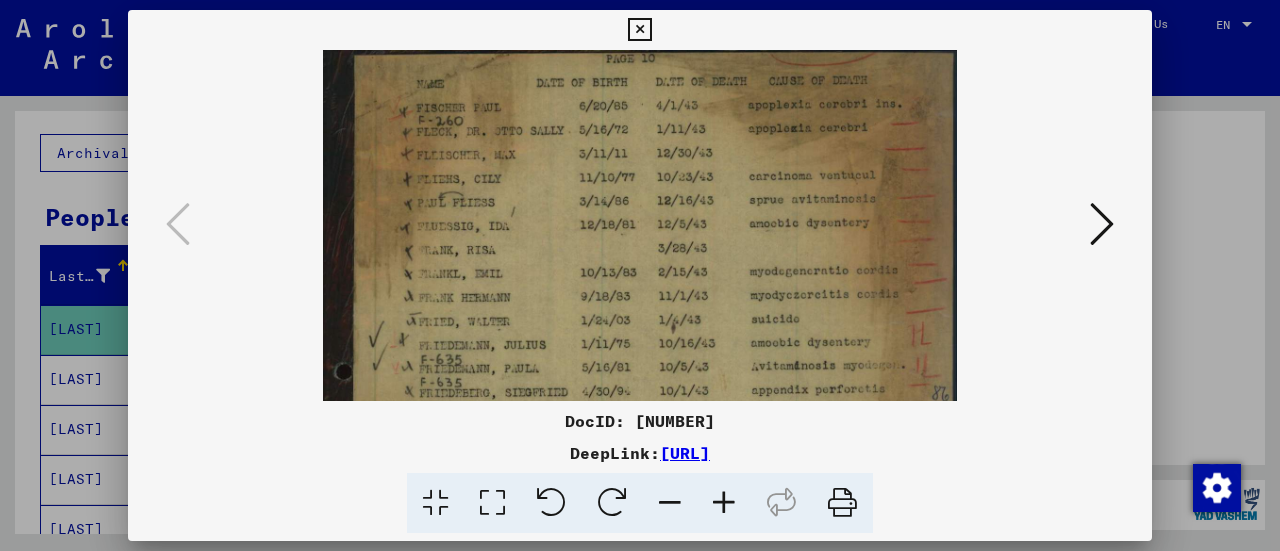 click at bounding box center (724, 503) 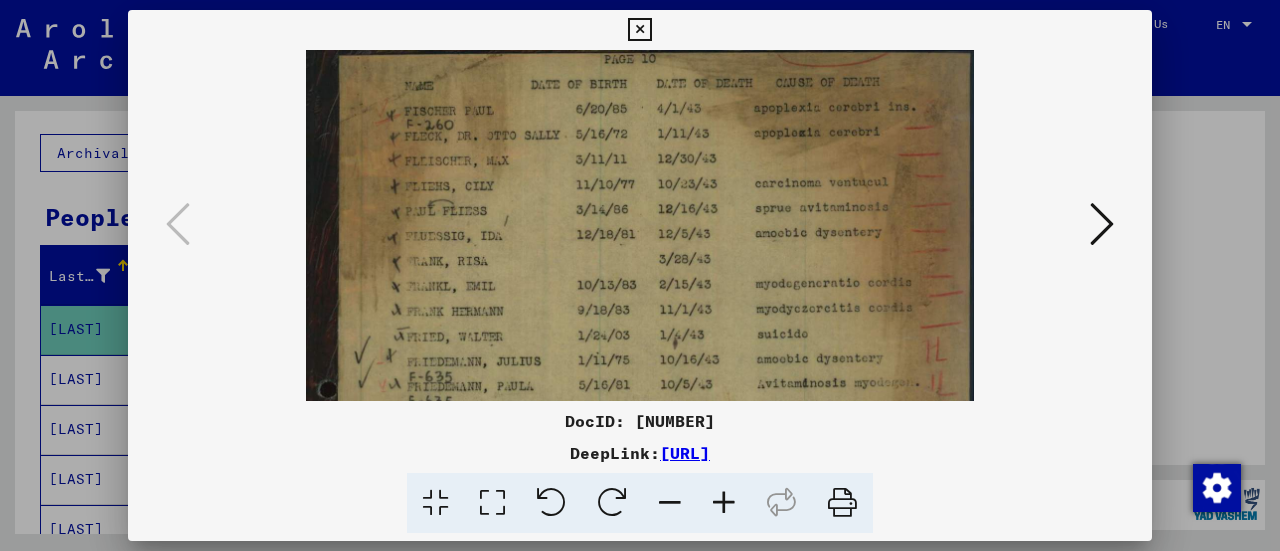 click at bounding box center (724, 503) 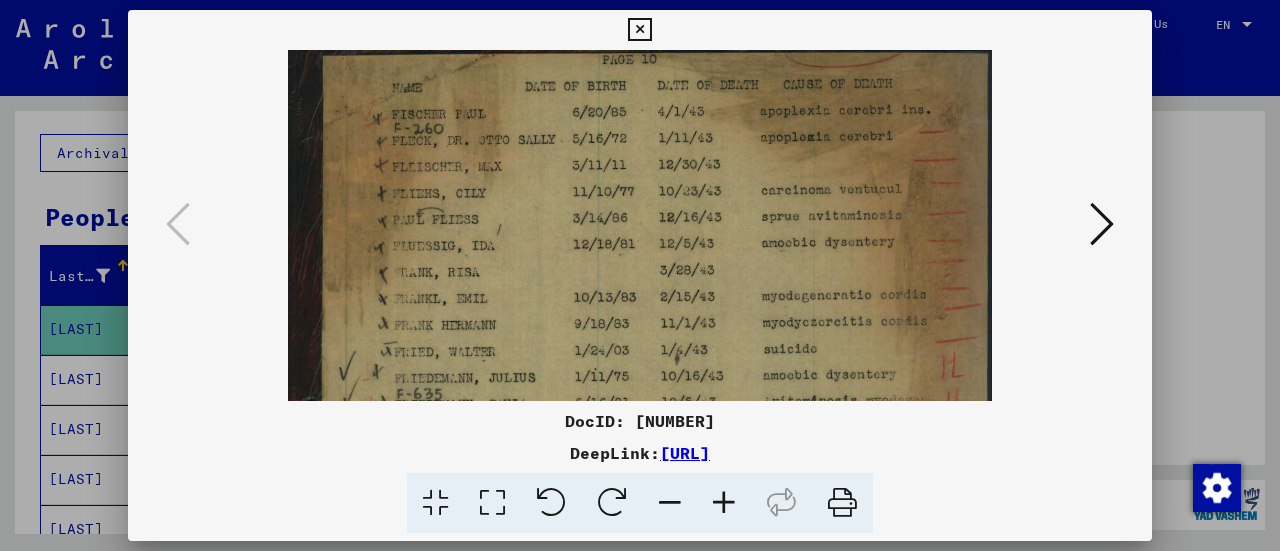 click at bounding box center (724, 503) 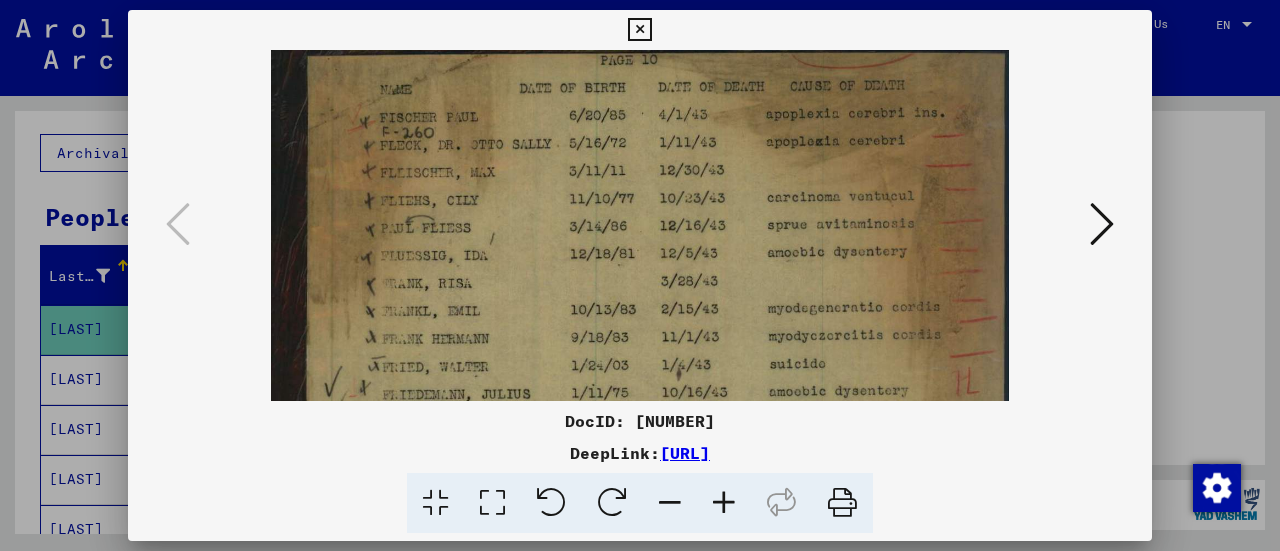 click at bounding box center [724, 503] 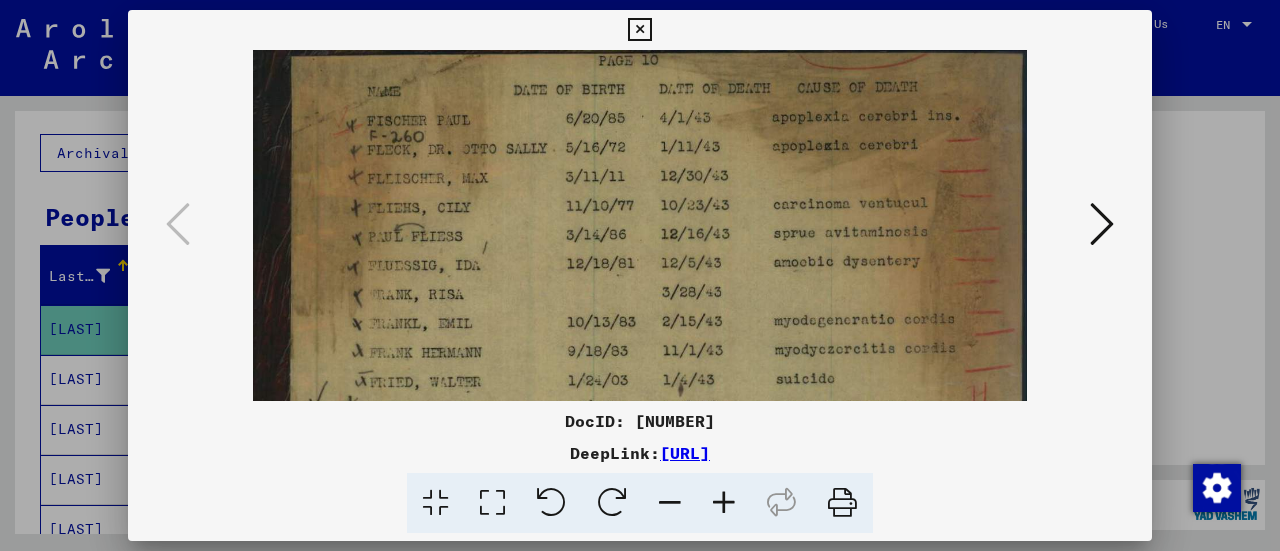 drag, startPoint x: 691, startPoint y: 173, endPoint x: 623, endPoint y: 320, distance: 161.96605 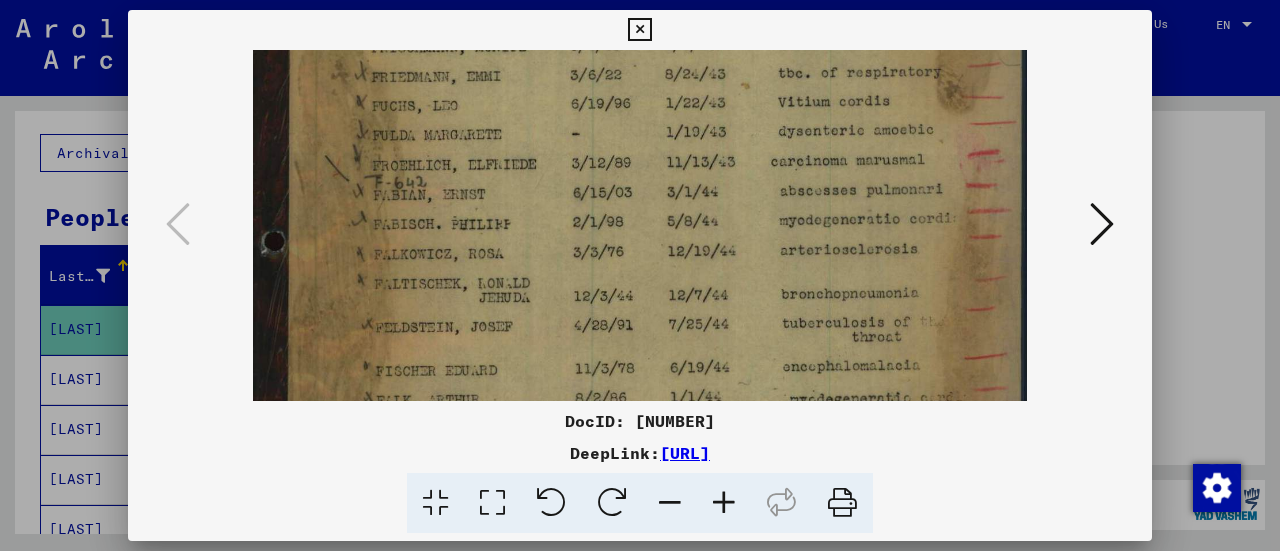 scroll, scrollTop: 499, scrollLeft: 0, axis: vertical 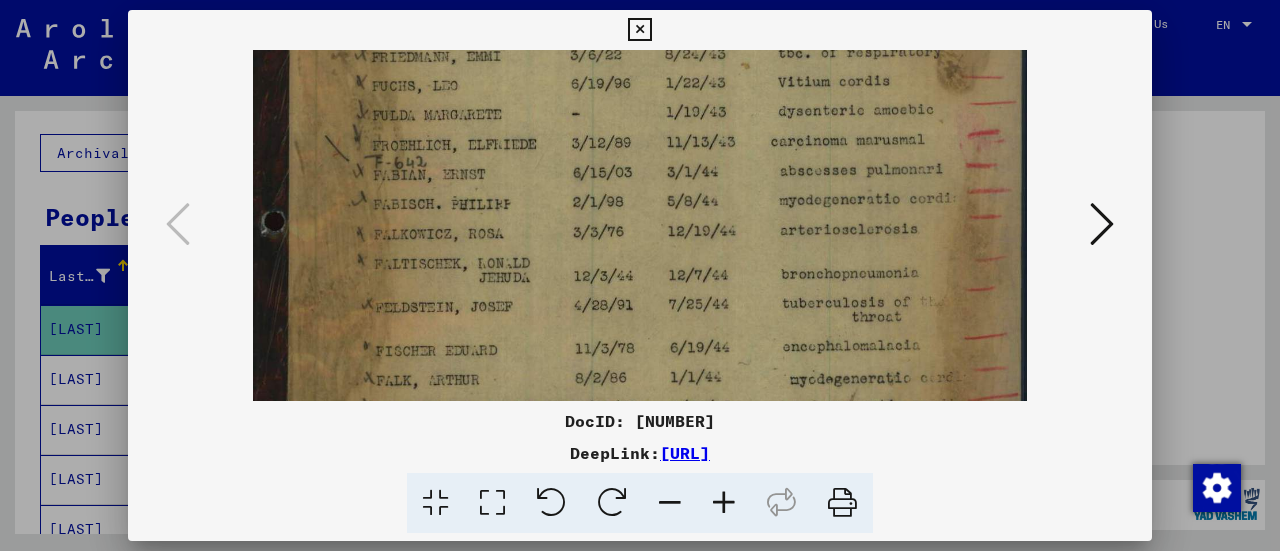 drag, startPoint x: 582, startPoint y: 300, endPoint x: 625, endPoint y: 87, distance: 217.29703 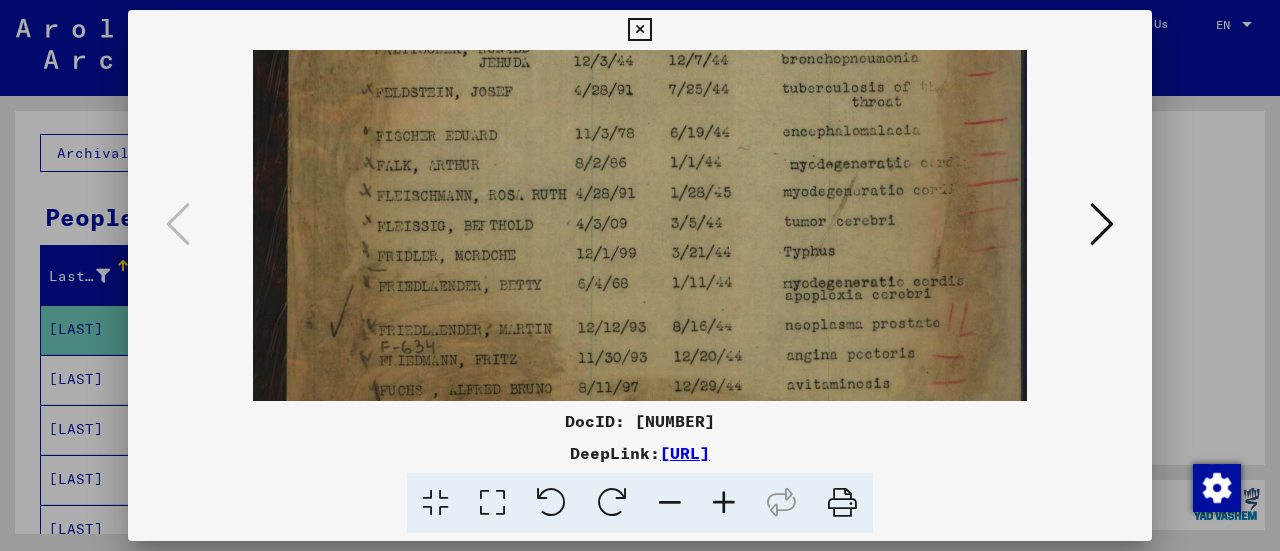 drag, startPoint x: 551, startPoint y: 317, endPoint x: 642, endPoint y: 131, distance: 207.06763 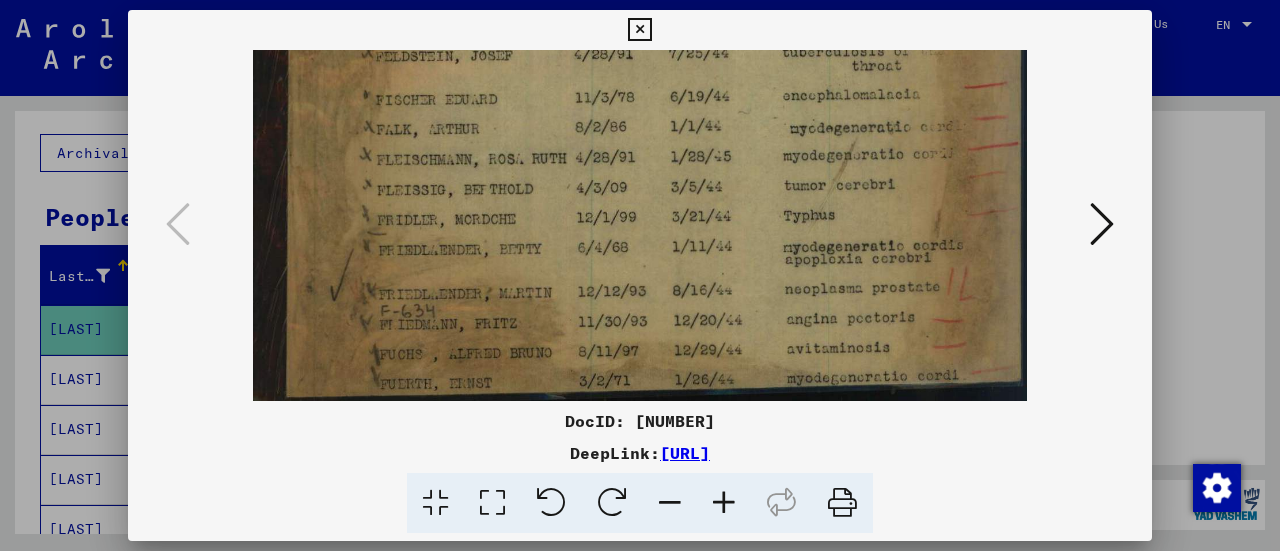 drag, startPoint x: 551, startPoint y: 286, endPoint x: 655, endPoint y: 137, distance: 181.70581 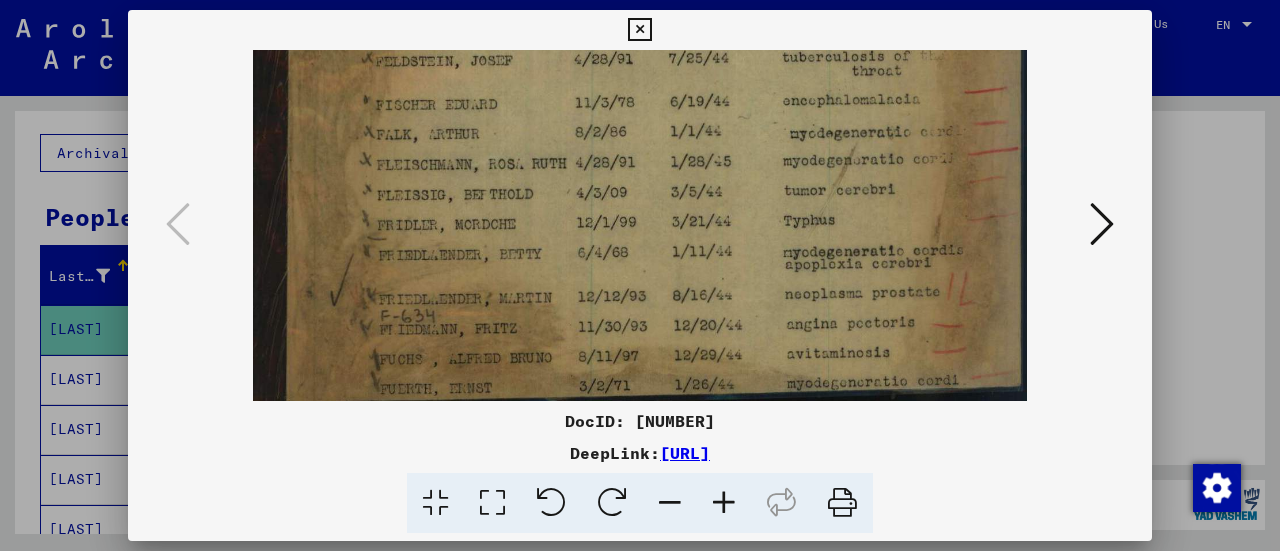 drag, startPoint x: 636, startPoint y: 24, endPoint x: 623, endPoint y: 40, distance: 20.615528 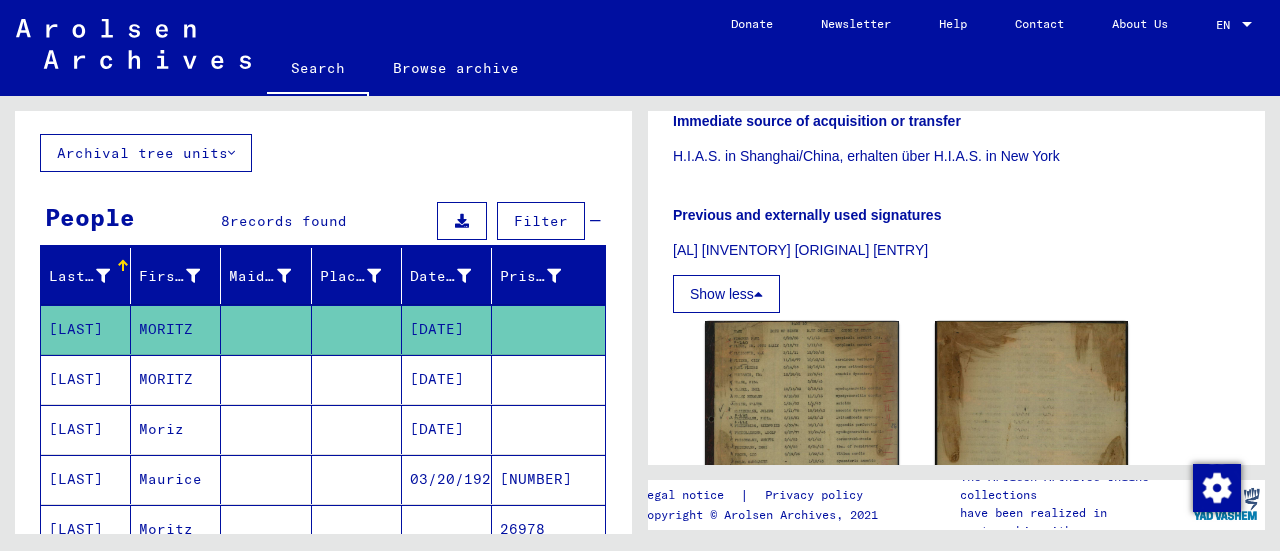 click on "[LAST]" at bounding box center (86, 329) 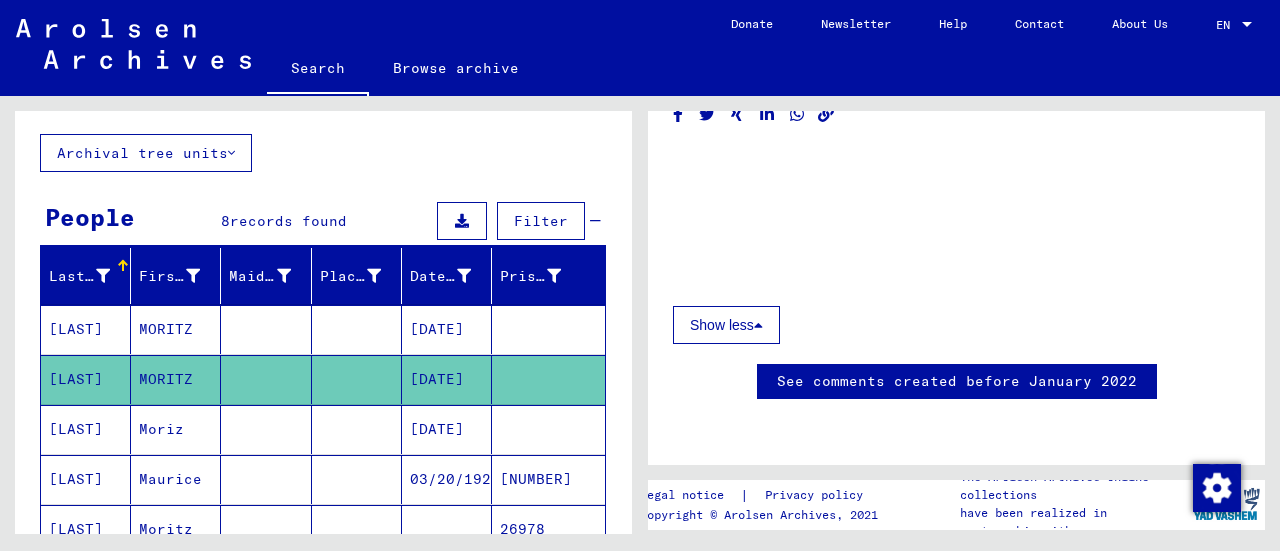 click on "[LAST]" at bounding box center [86, 379] 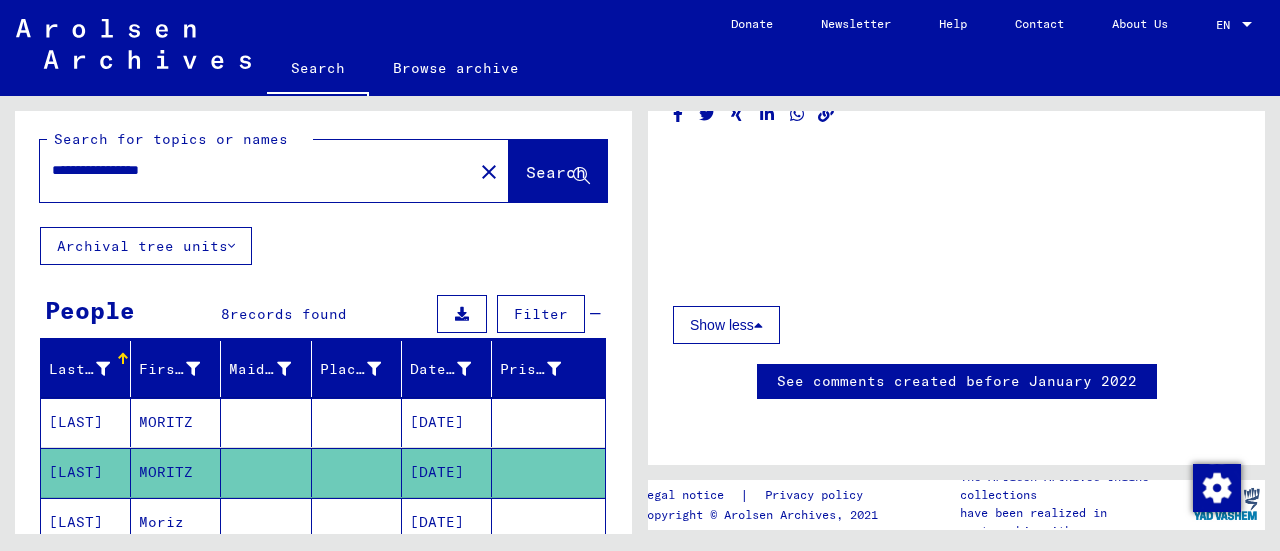 scroll, scrollTop: 0, scrollLeft: 0, axis: both 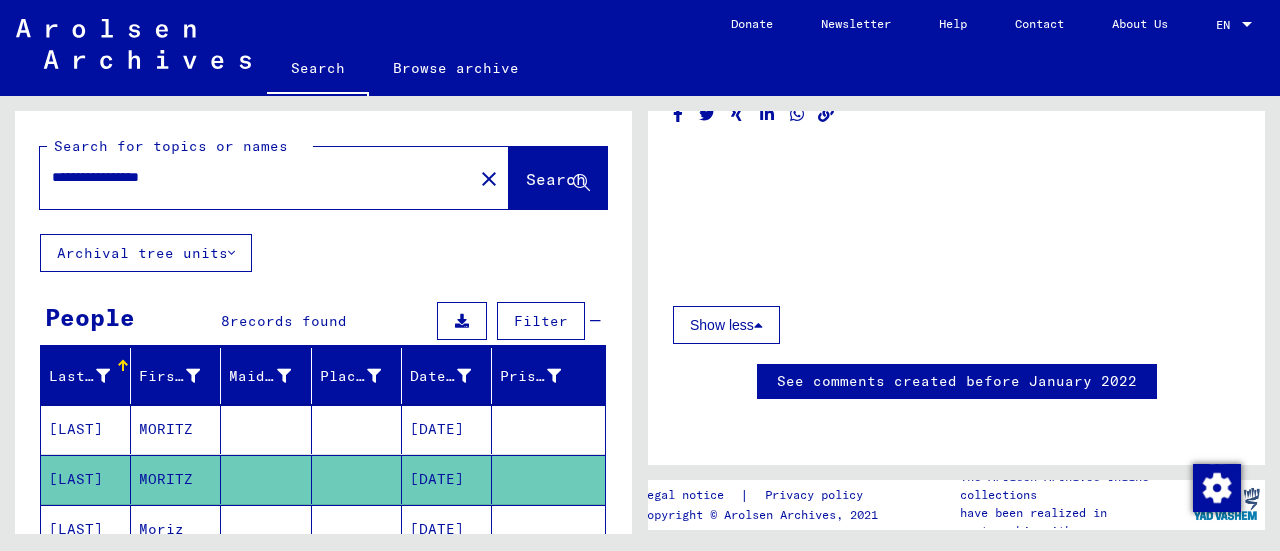 click at bounding box center [266, 429] 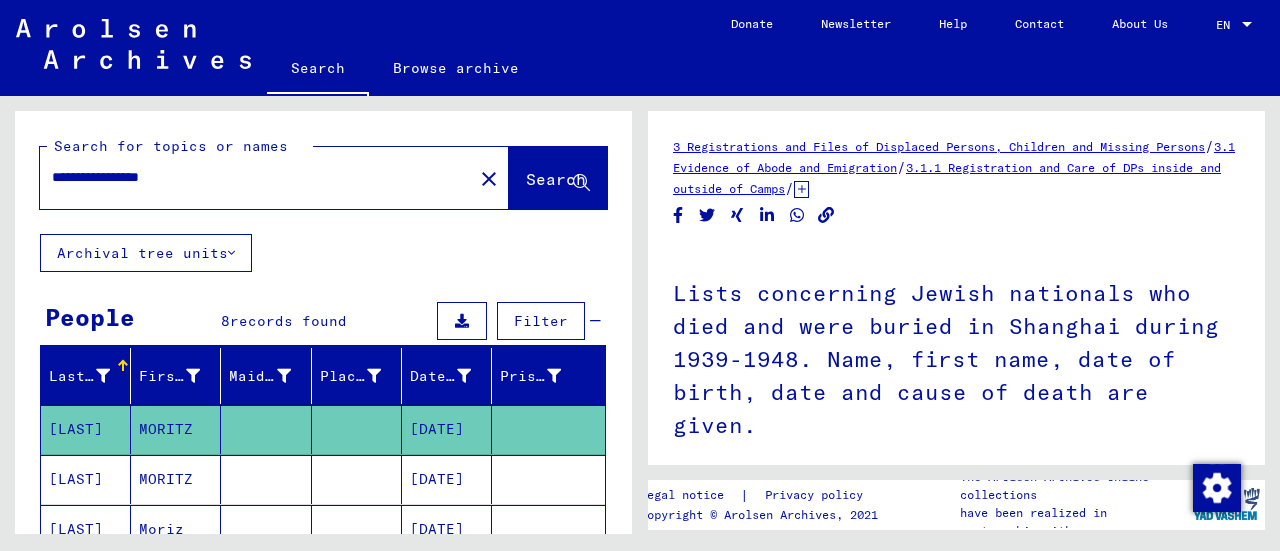 scroll, scrollTop: 0, scrollLeft: 0, axis: both 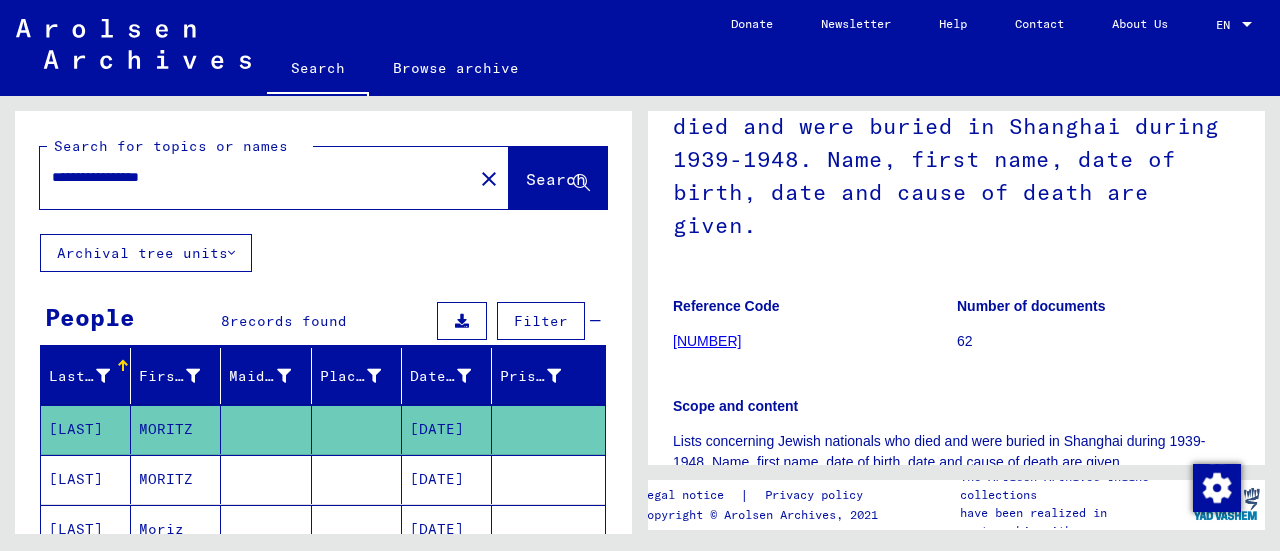 click on "[NUMBER]" at bounding box center [707, 341] 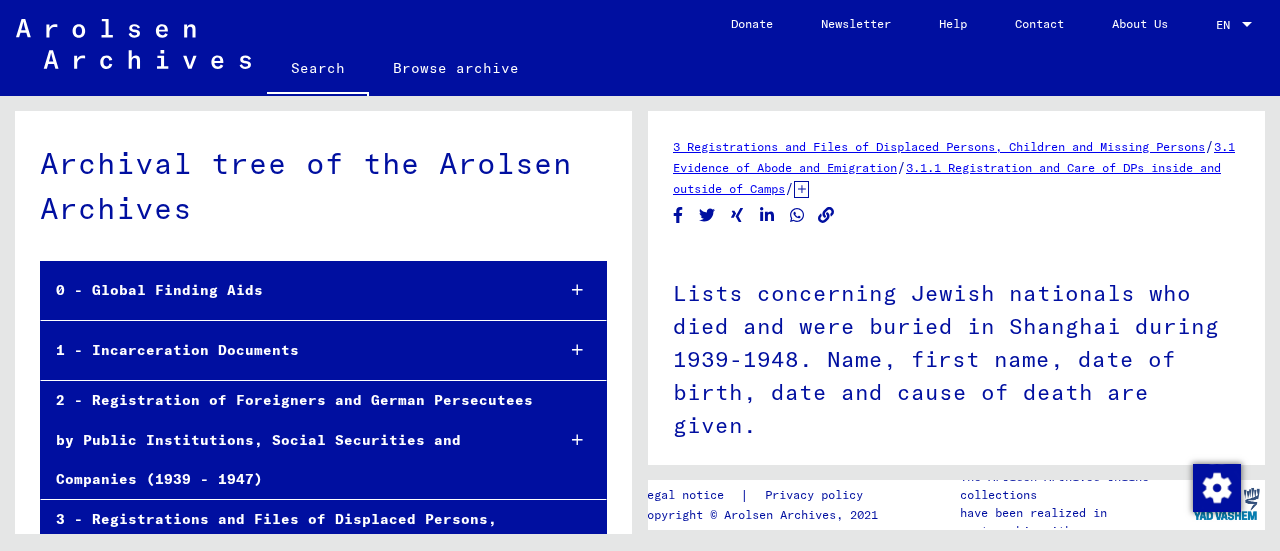scroll, scrollTop: 9596, scrollLeft: 0, axis: vertical 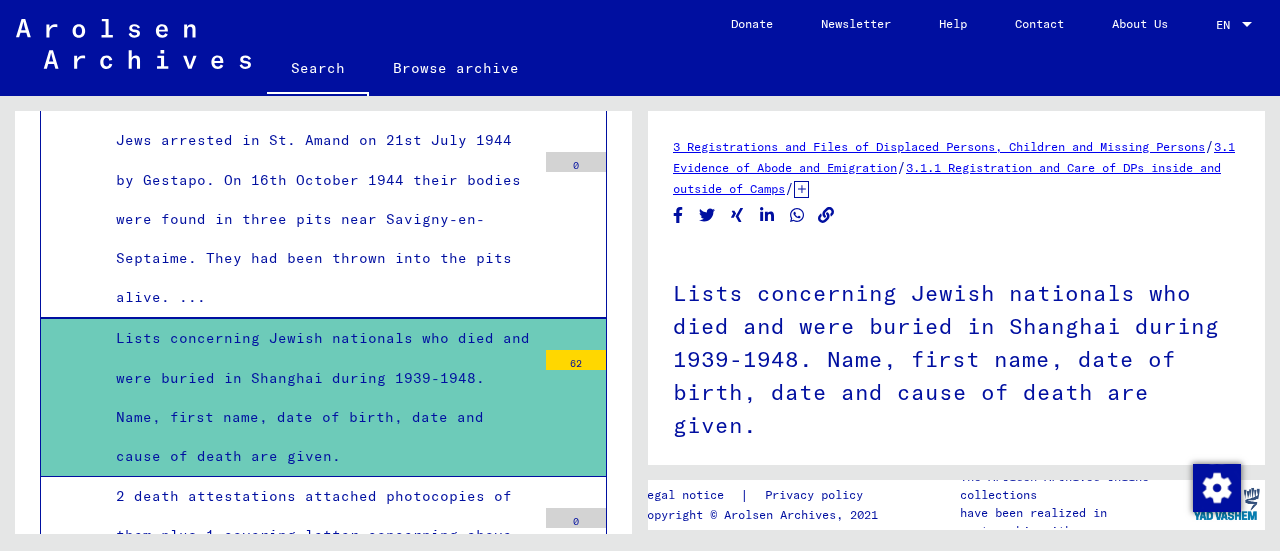 click on "Lists concerning Jewish nationals who died and were buried in Shanghai during 1939-1948. Name, first name, date of birth, date and cause of death are given." at bounding box center (318, 397) 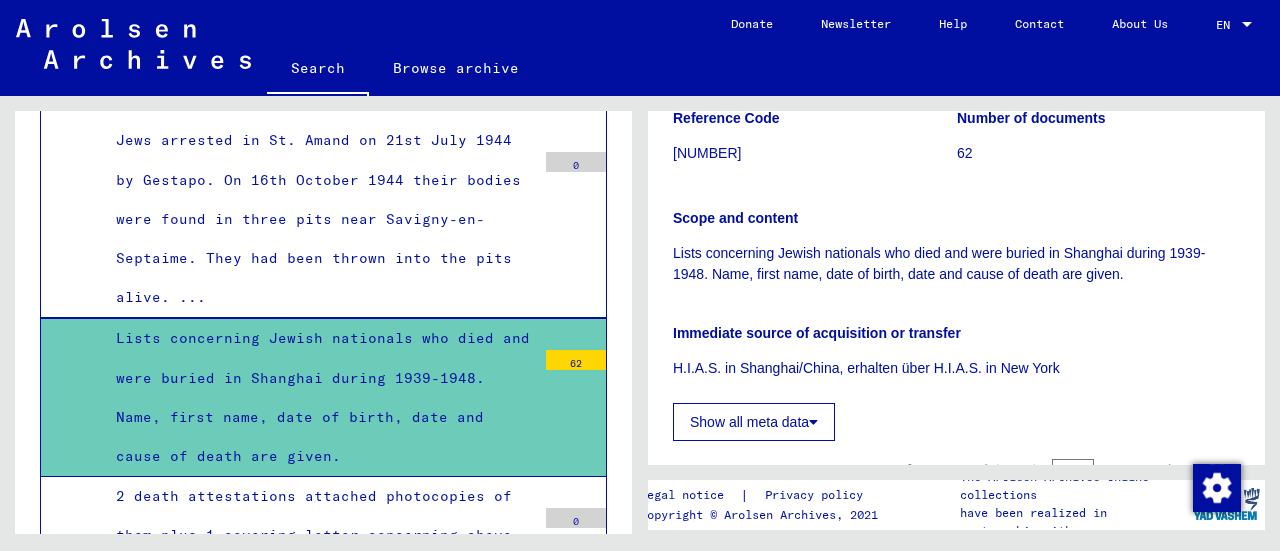 scroll, scrollTop: 500, scrollLeft: 0, axis: vertical 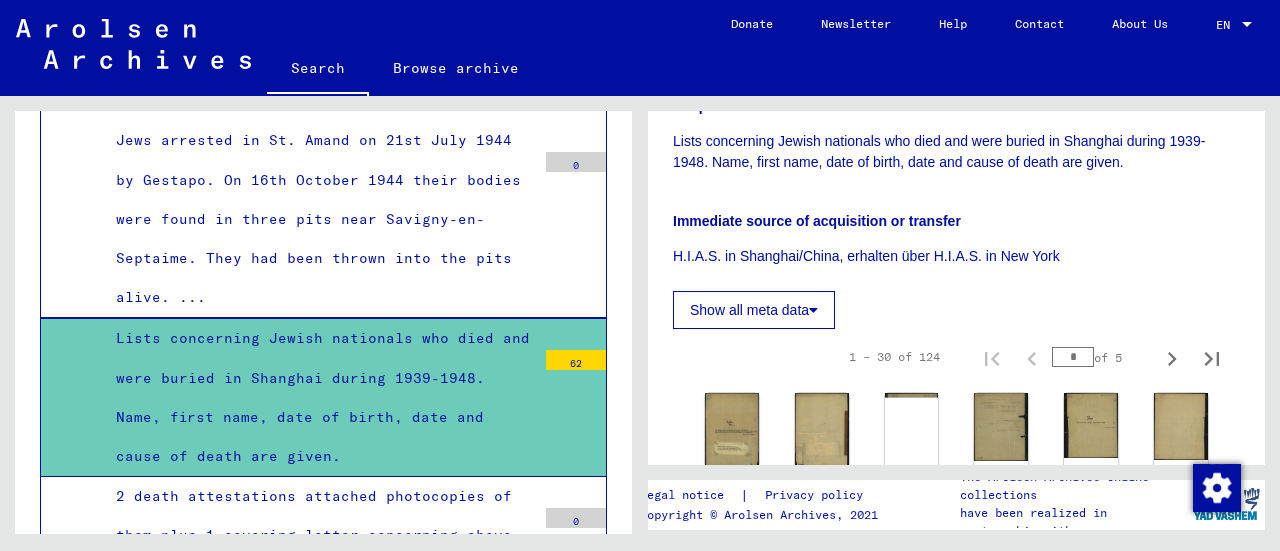 drag, startPoint x: 220, startPoint y: 327, endPoint x: 191, endPoint y: 317, distance: 30.675724 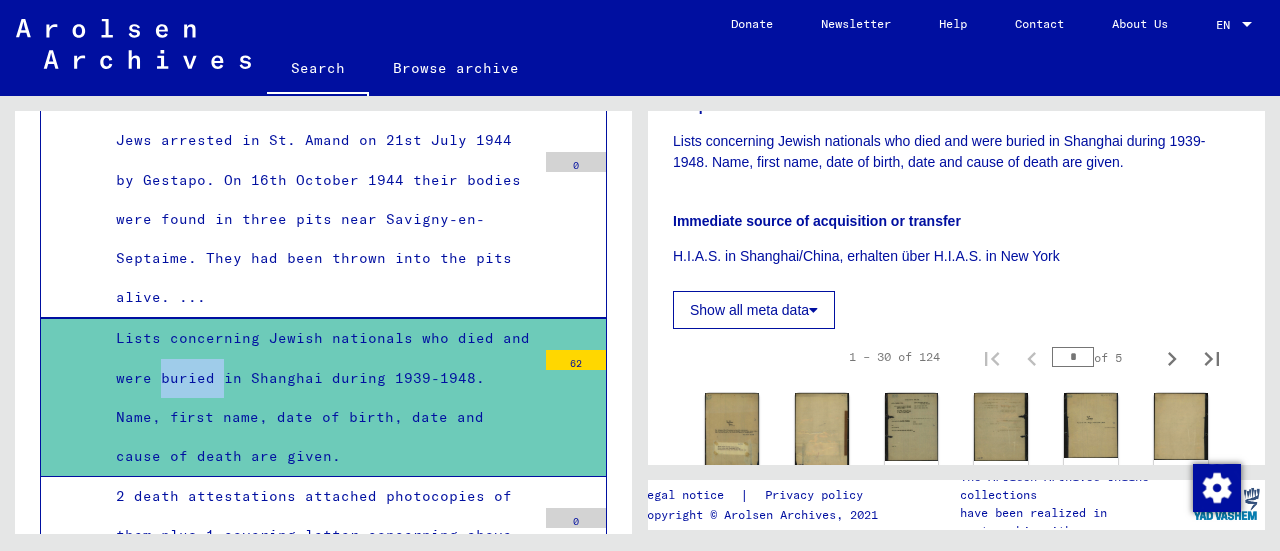 click on "Lists concerning Jewish nationals who died and were buried in Shanghai during 1939-1948. Name, first name, date of birth, date and cause of death are given." at bounding box center [318, 397] 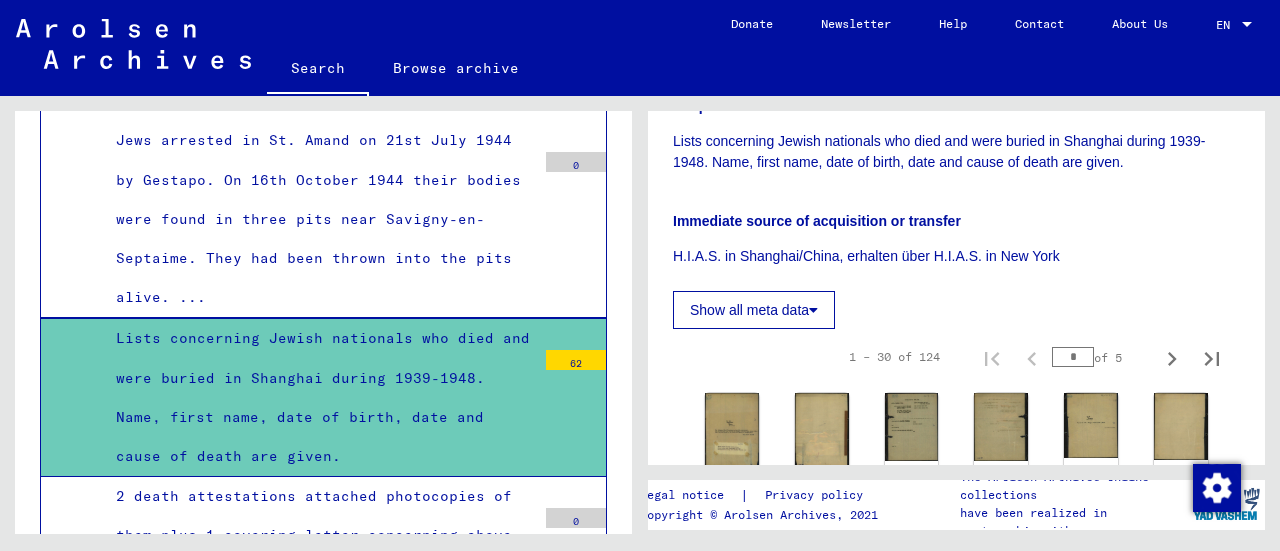 click on "Lists concerning Jewish nationals who died and were buried in Shanghai during 1939-1948. Name, first name, date of birth, date and cause of death are given." at bounding box center [318, 397] 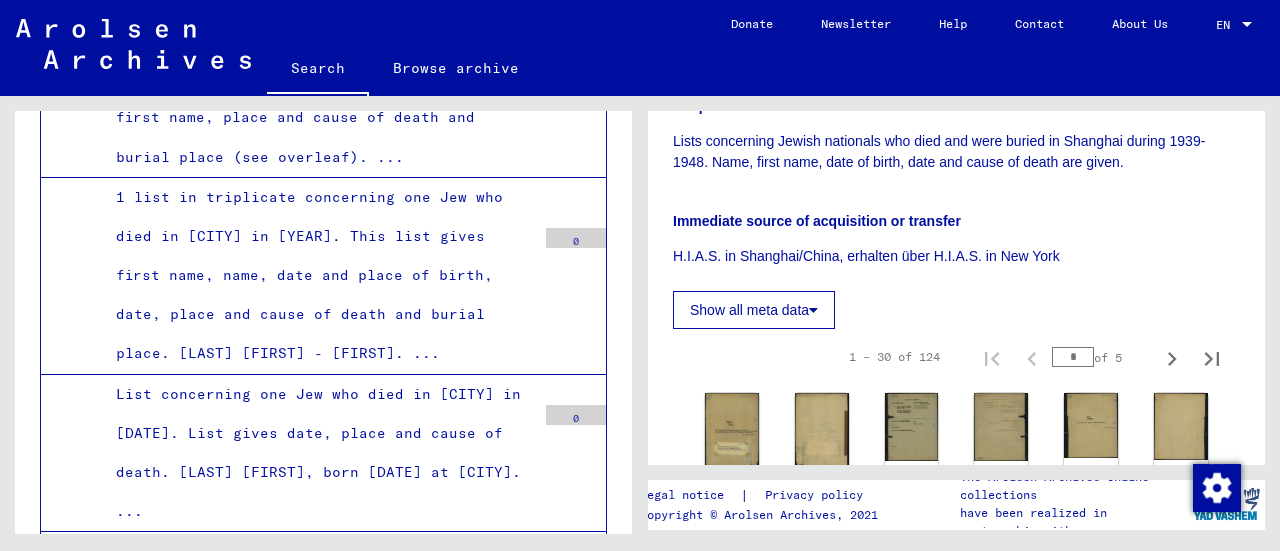 scroll, scrollTop: 5796, scrollLeft: 0, axis: vertical 